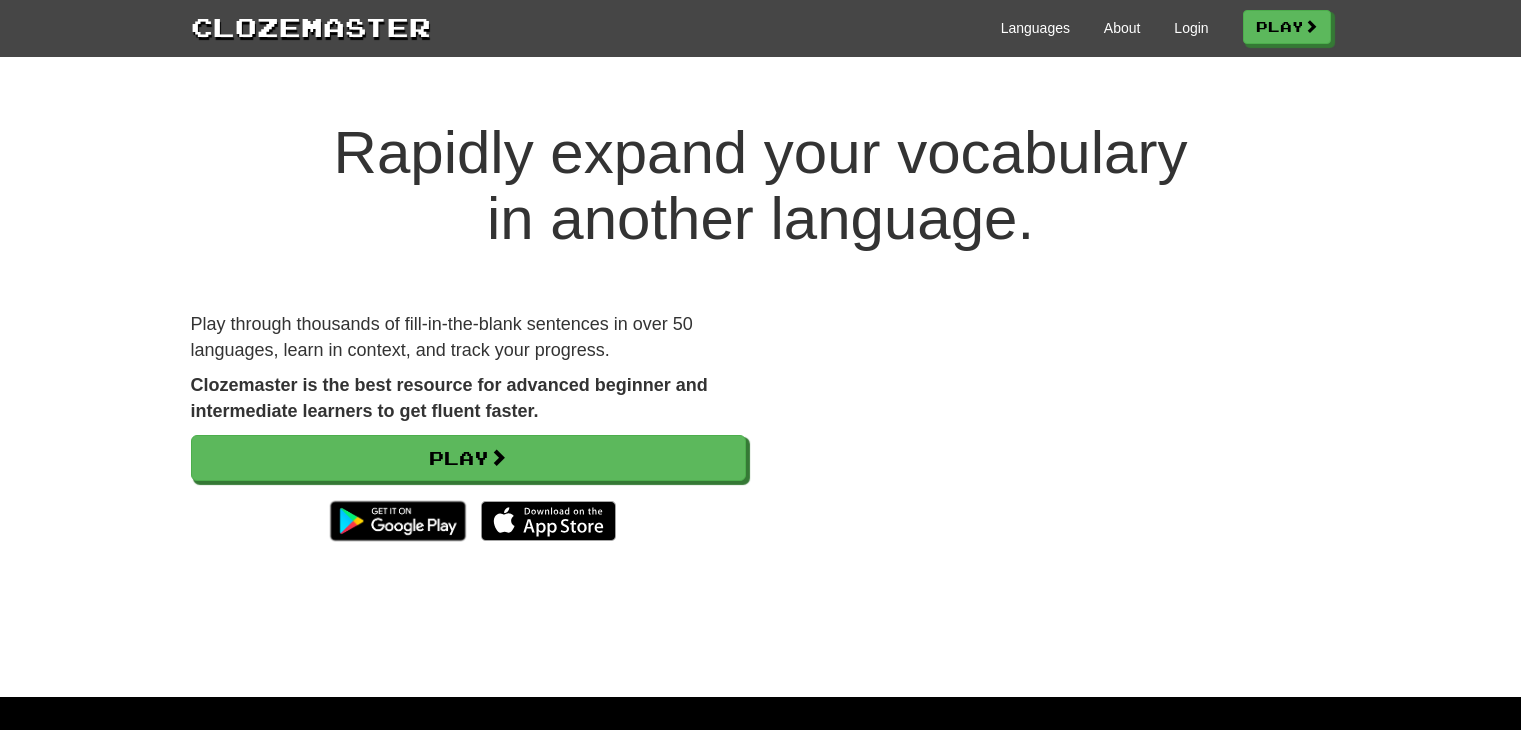 scroll, scrollTop: 0, scrollLeft: 0, axis: both 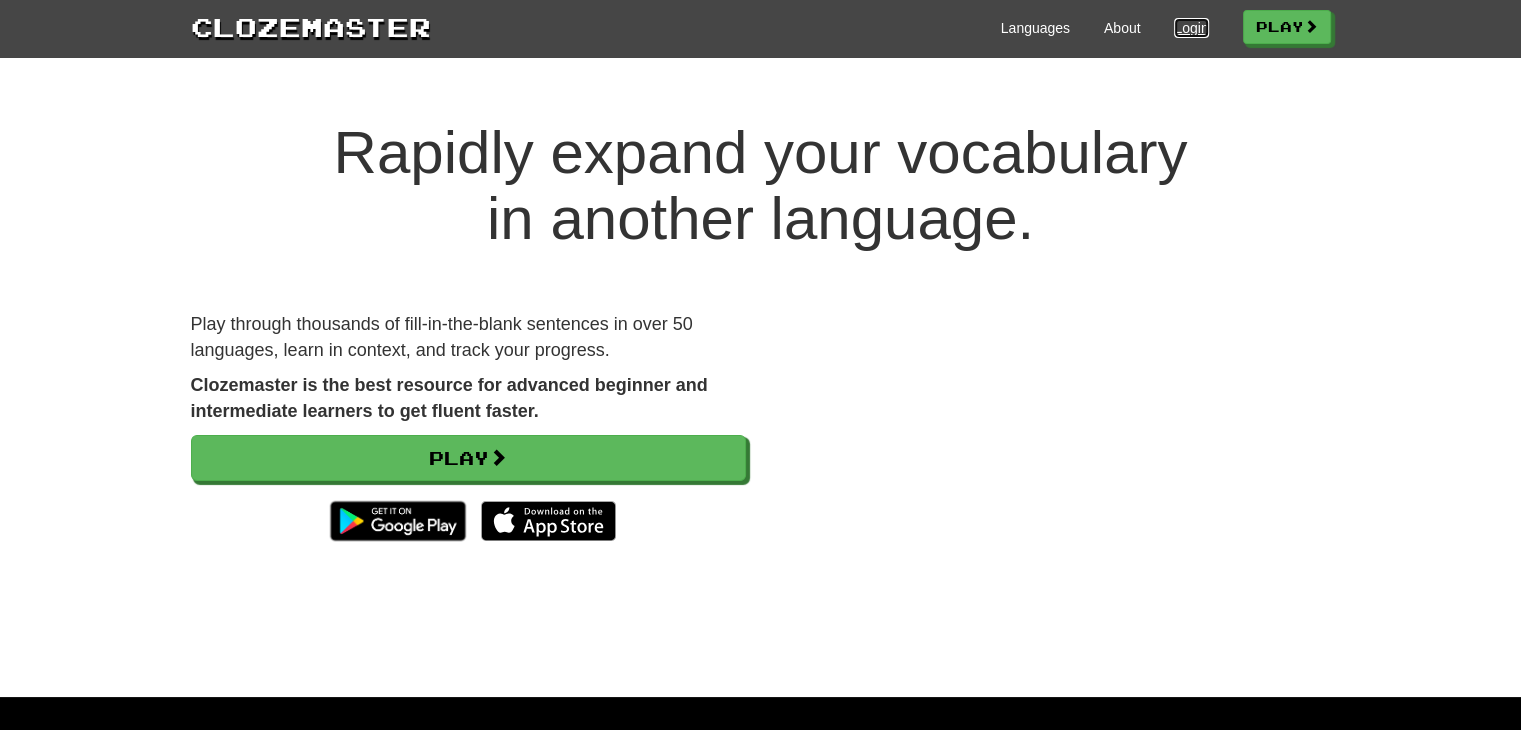 click on "Login" at bounding box center (1191, 28) 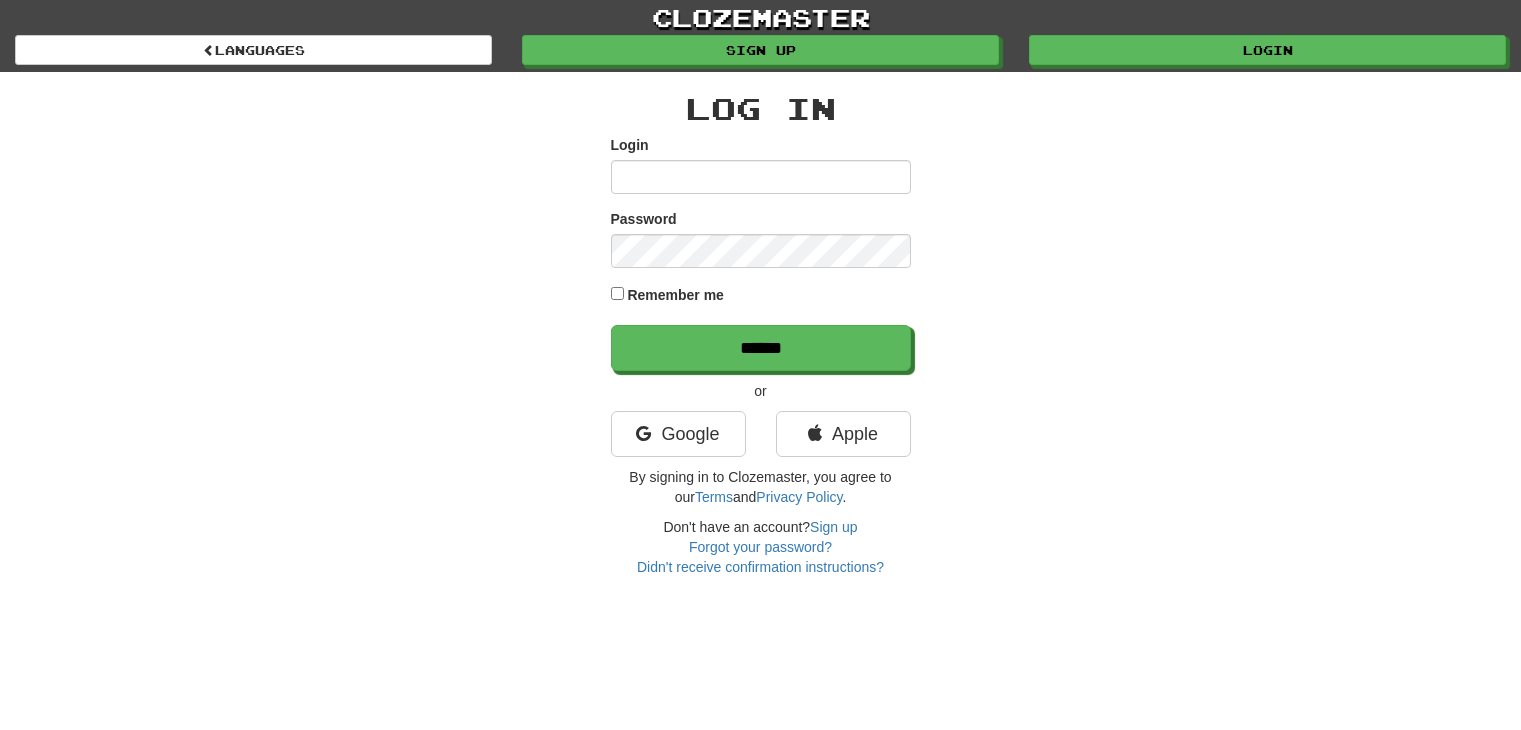 scroll, scrollTop: 0, scrollLeft: 0, axis: both 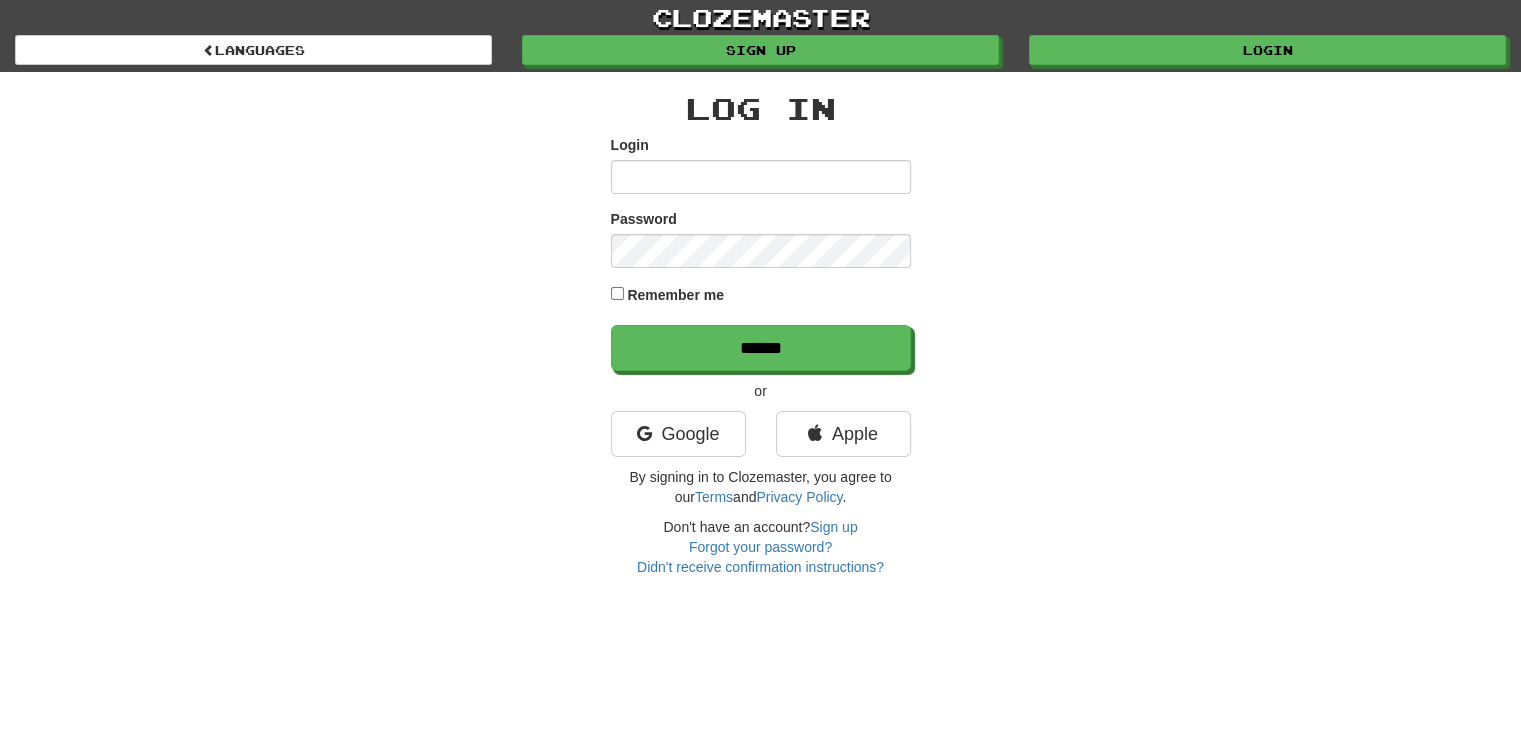 click on "Login" at bounding box center [761, 177] 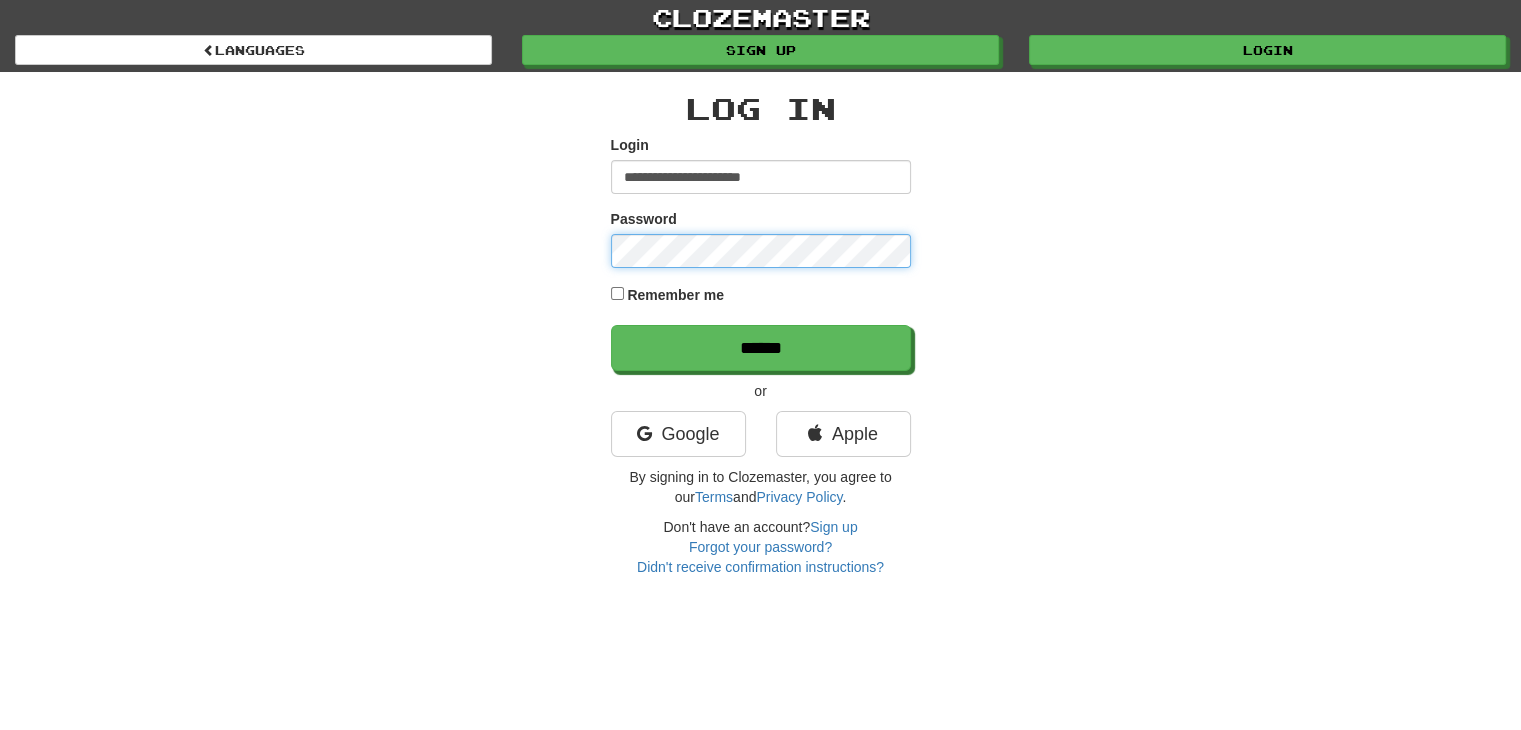 click on "******" at bounding box center (761, 348) 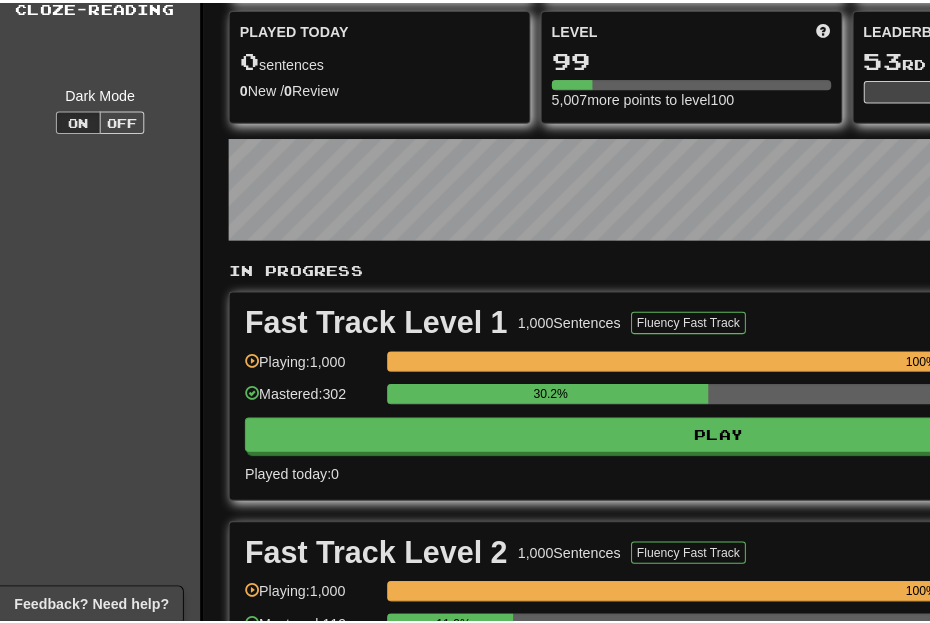 scroll, scrollTop: 200, scrollLeft: 0, axis: vertical 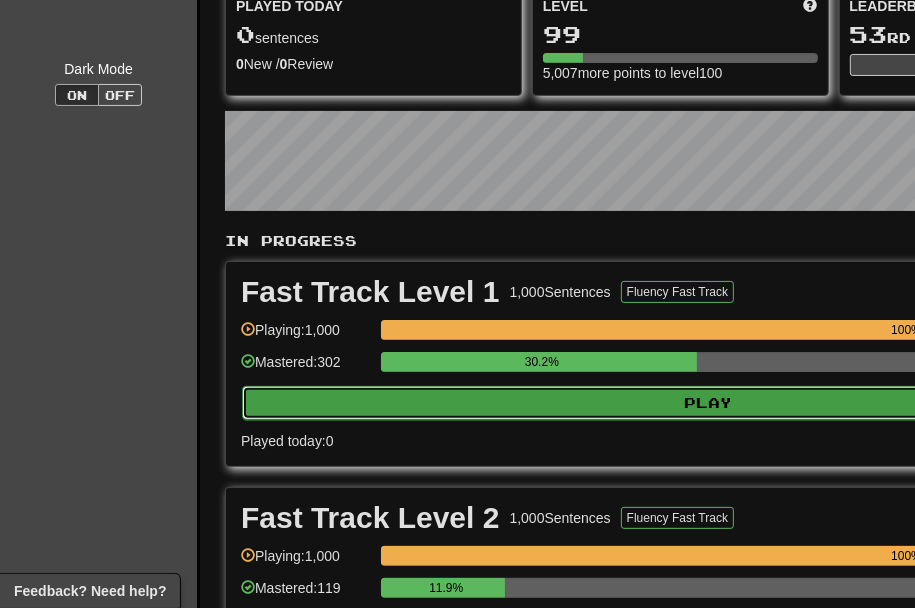drag, startPoint x: 742, startPoint y: 411, endPoint x: 737, endPoint y: 397, distance: 14.866069 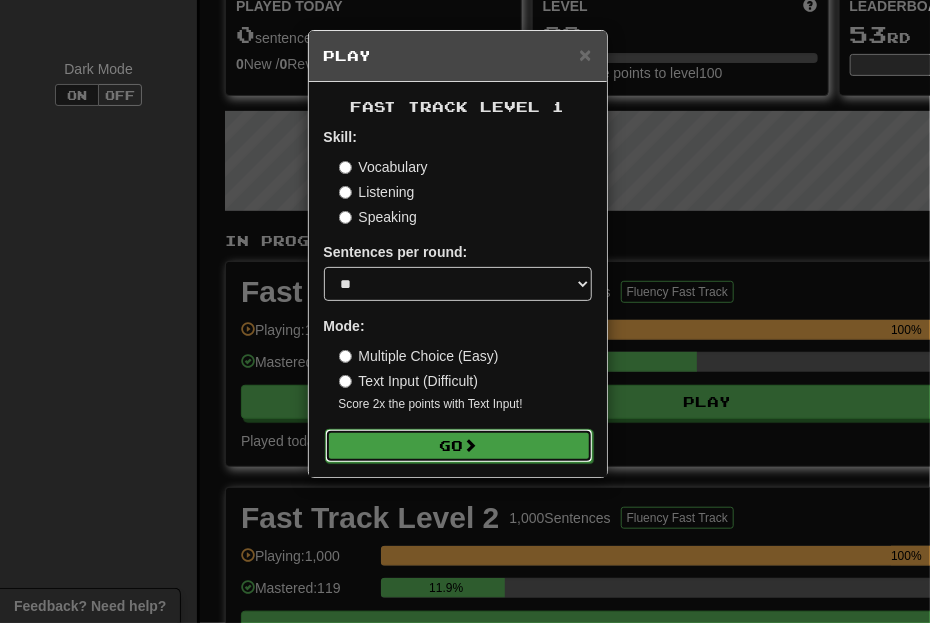click on "Go" at bounding box center [459, 446] 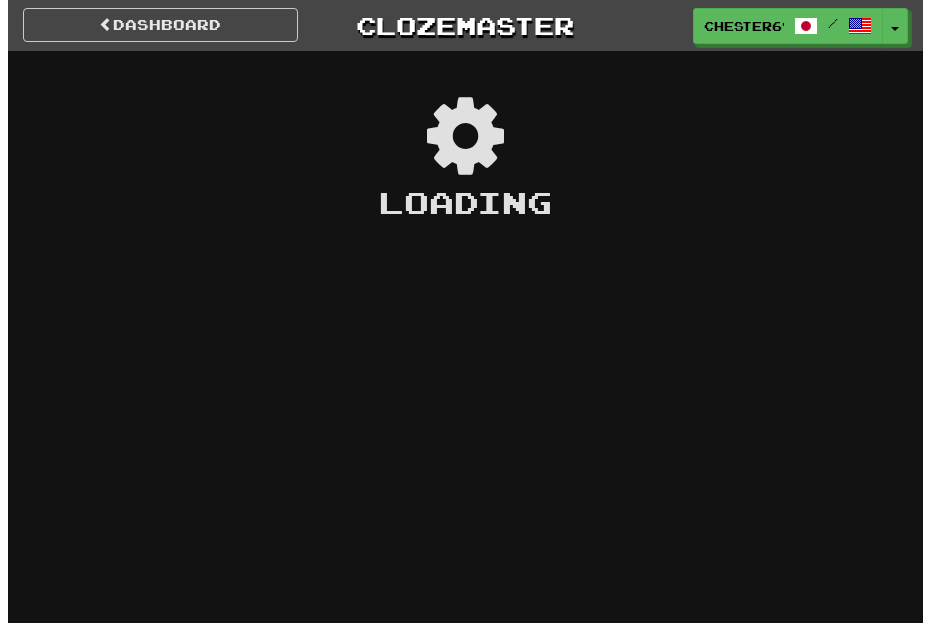 scroll, scrollTop: 0, scrollLeft: 0, axis: both 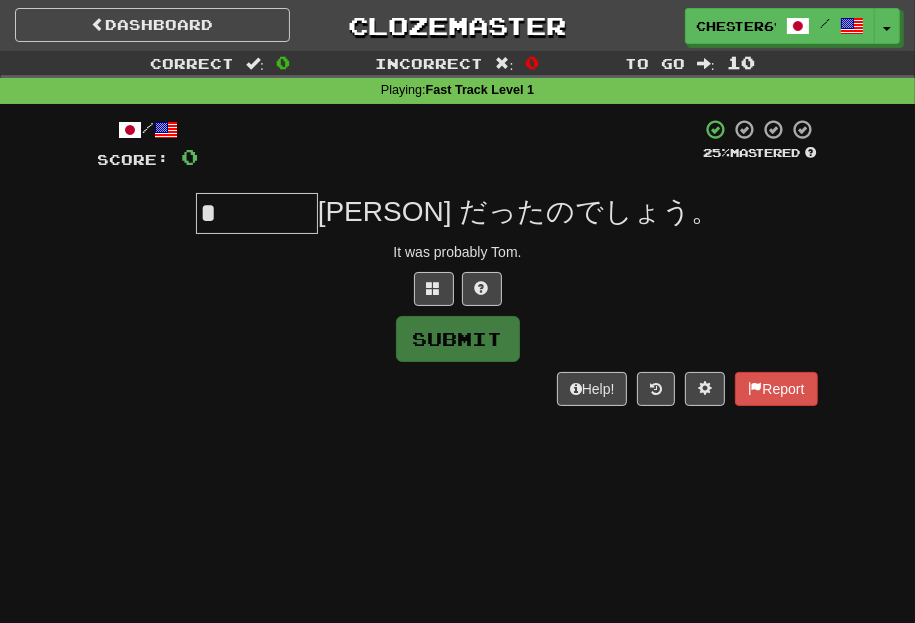 type on "*" 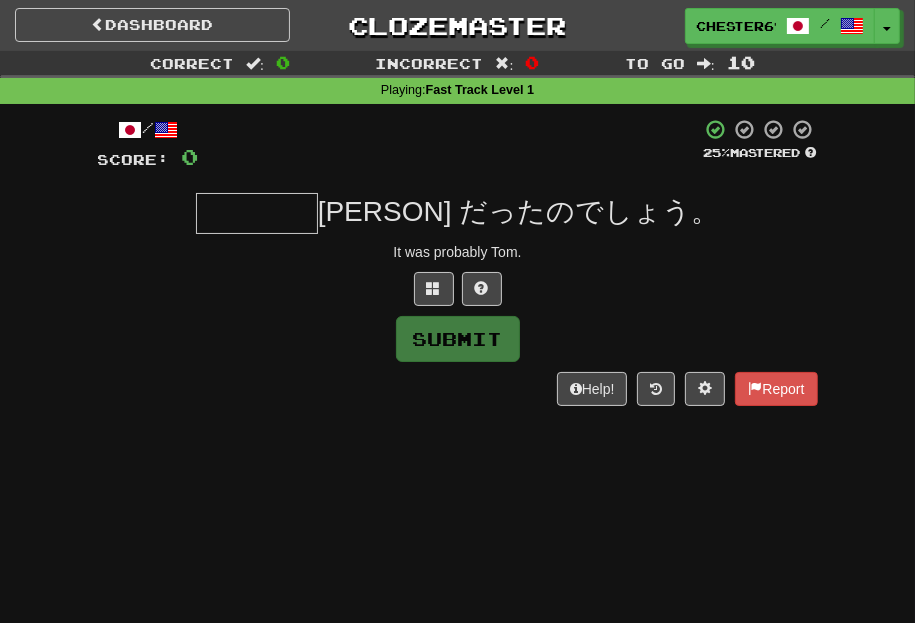 type on "****" 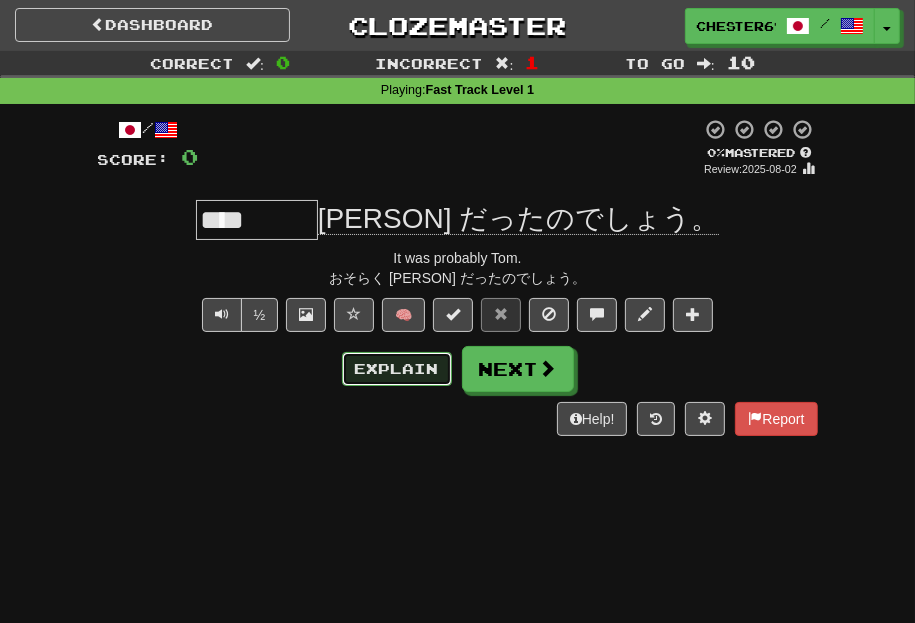 click on "Explain" at bounding box center (397, 369) 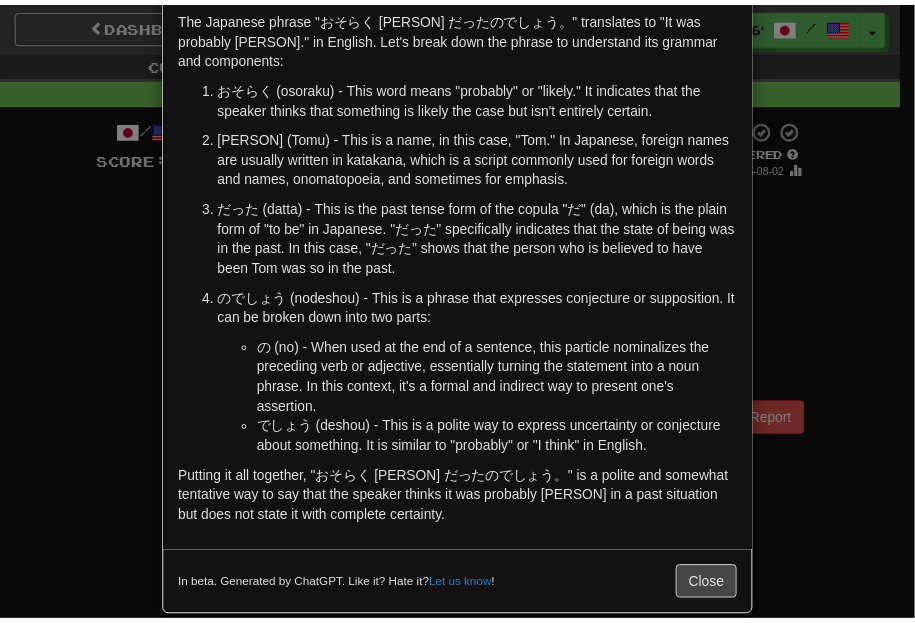 scroll, scrollTop: 93, scrollLeft: 0, axis: vertical 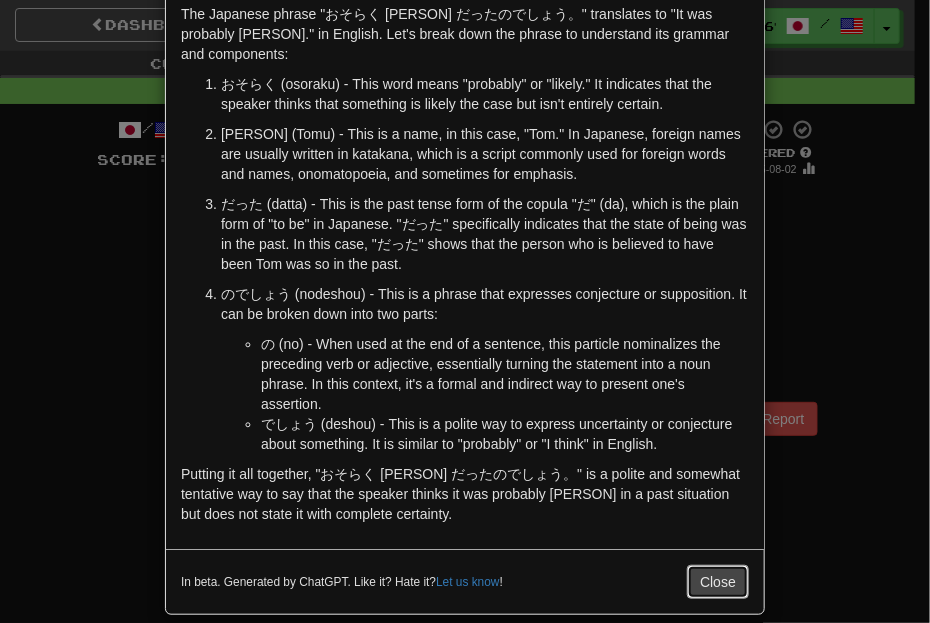 click on "Close" at bounding box center [718, 582] 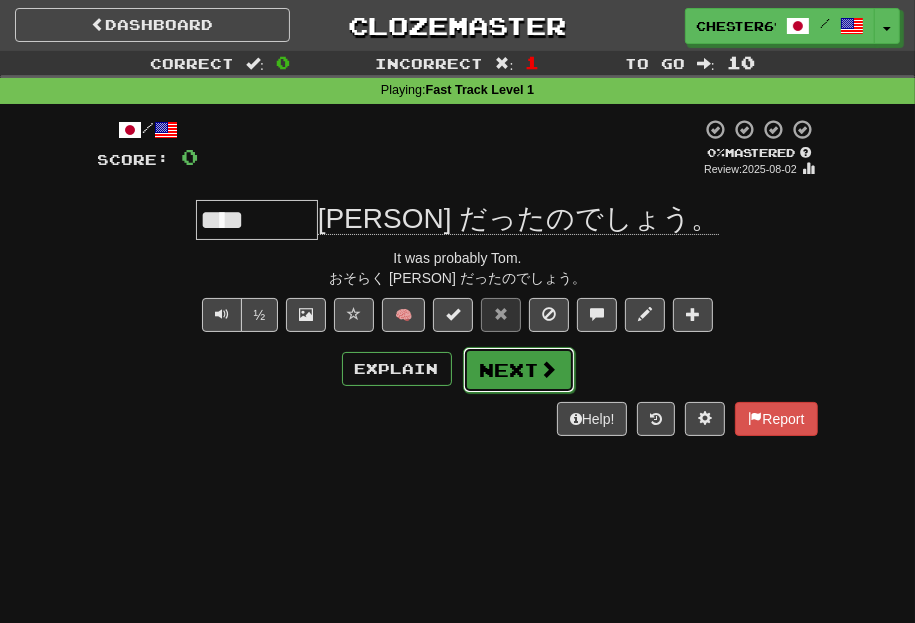 click on "Next" at bounding box center (519, 370) 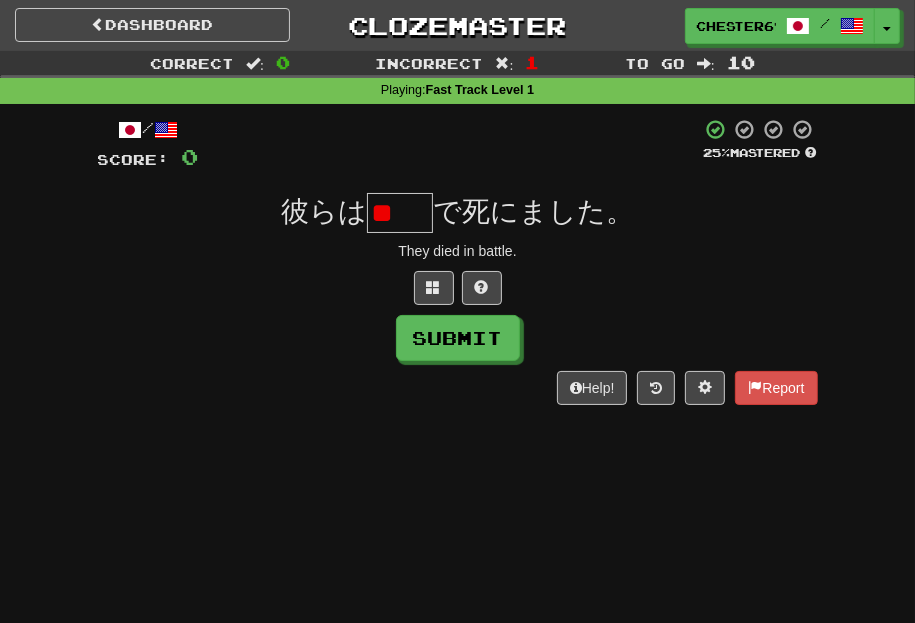 scroll, scrollTop: 0, scrollLeft: 0, axis: both 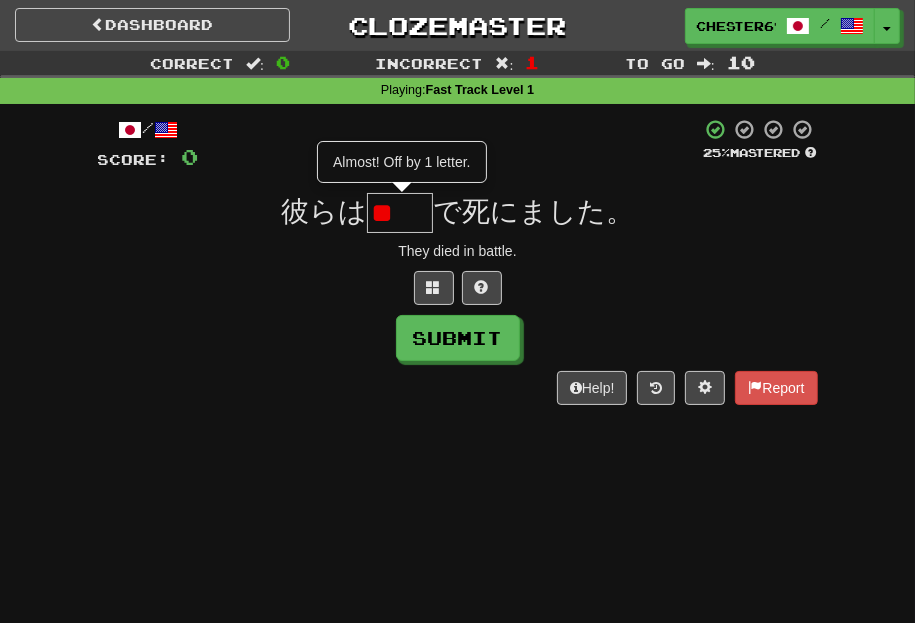 type on "**" 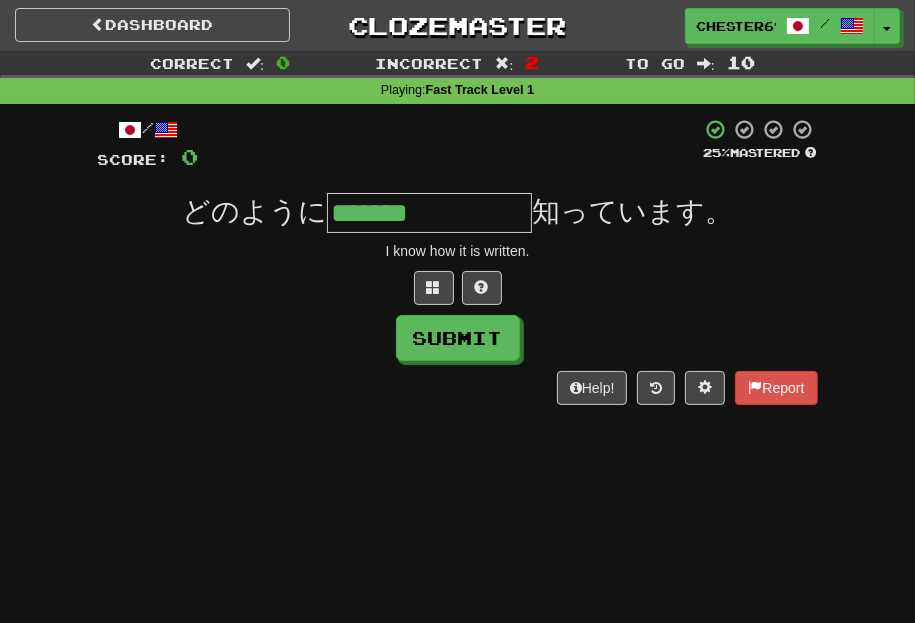 type on "*******" 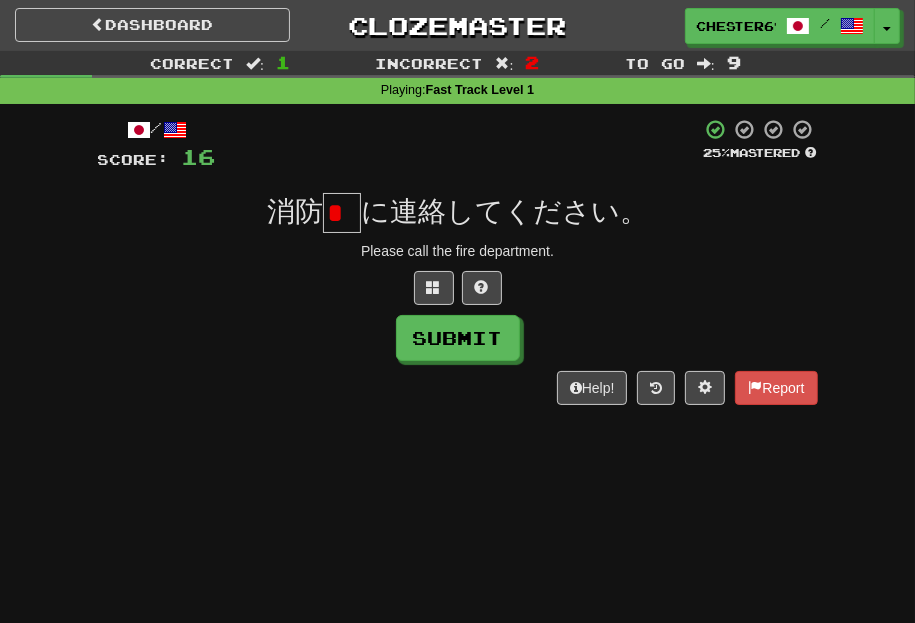 scroll, scrollTop: 0, scrollLeft: 0, axis: both 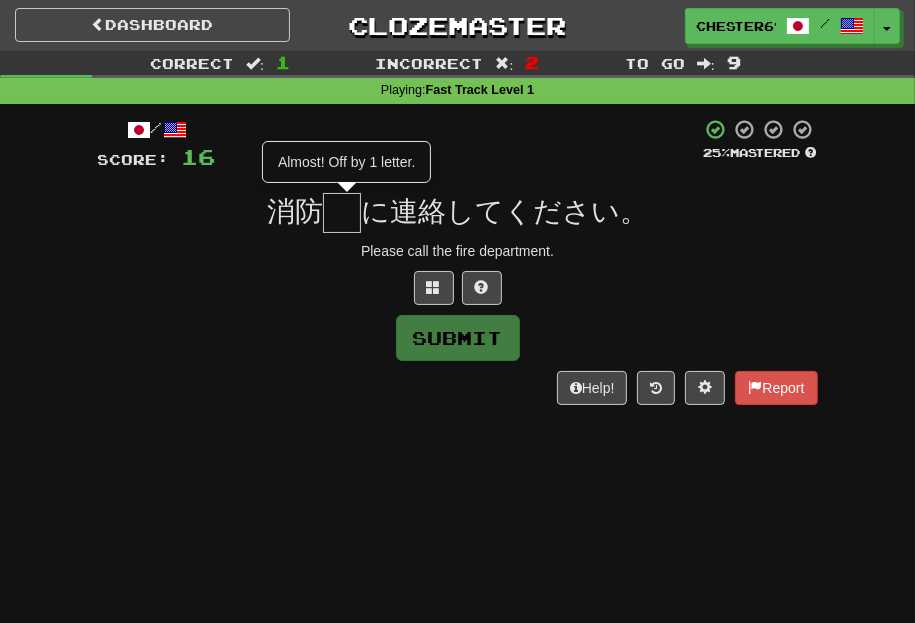 type on "*" 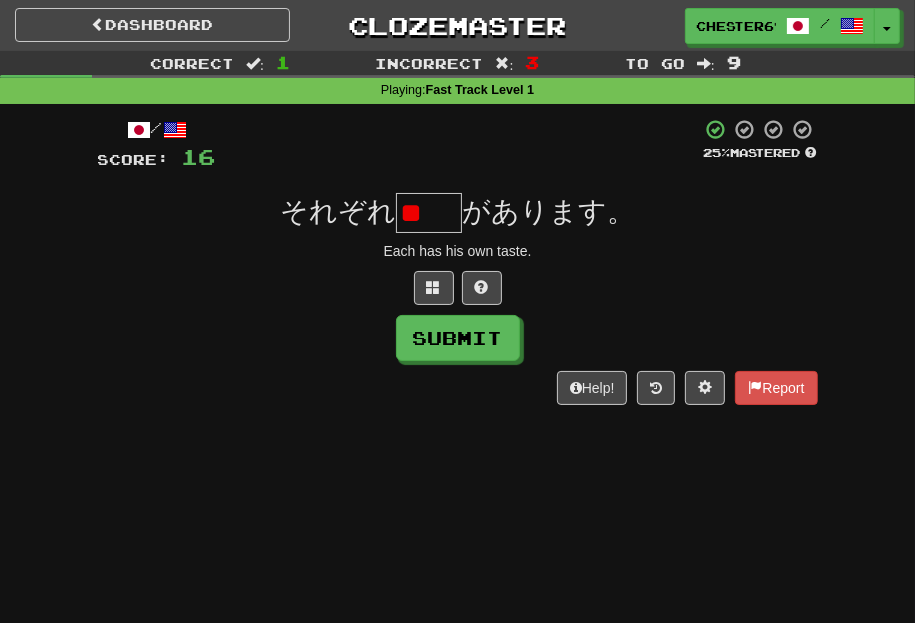 type on "*" 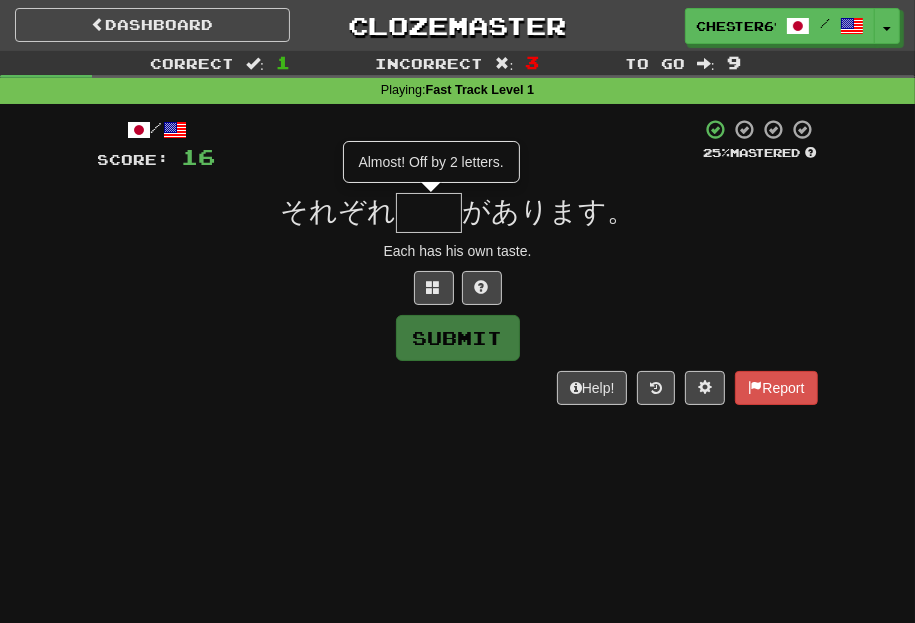 type on "**" 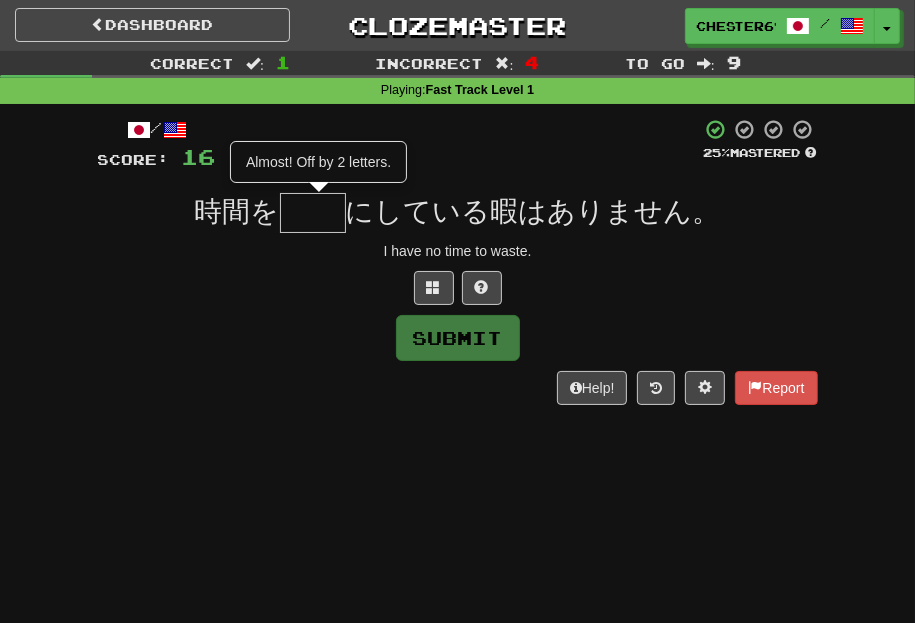 type on "**" 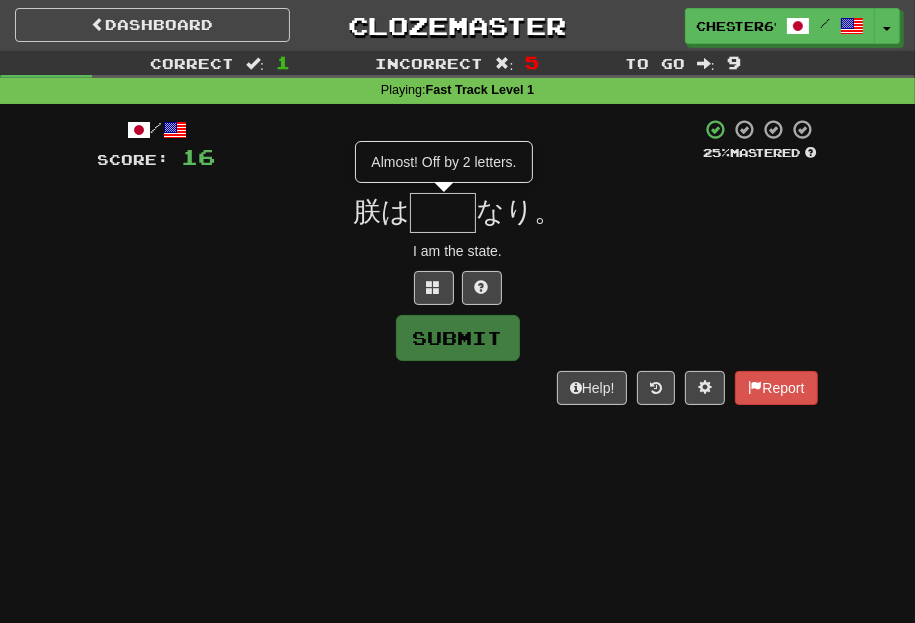 type on "**" 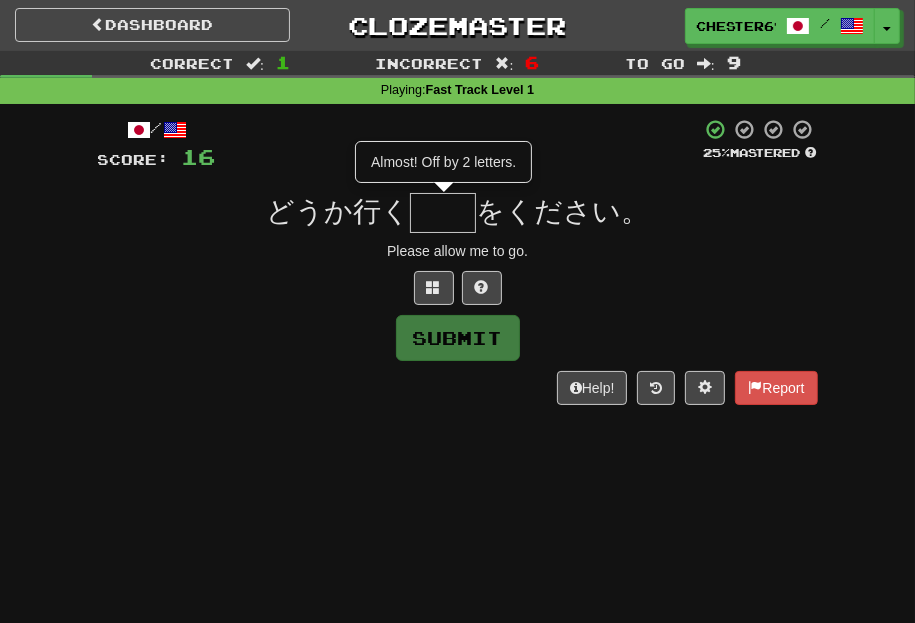 type on "**" 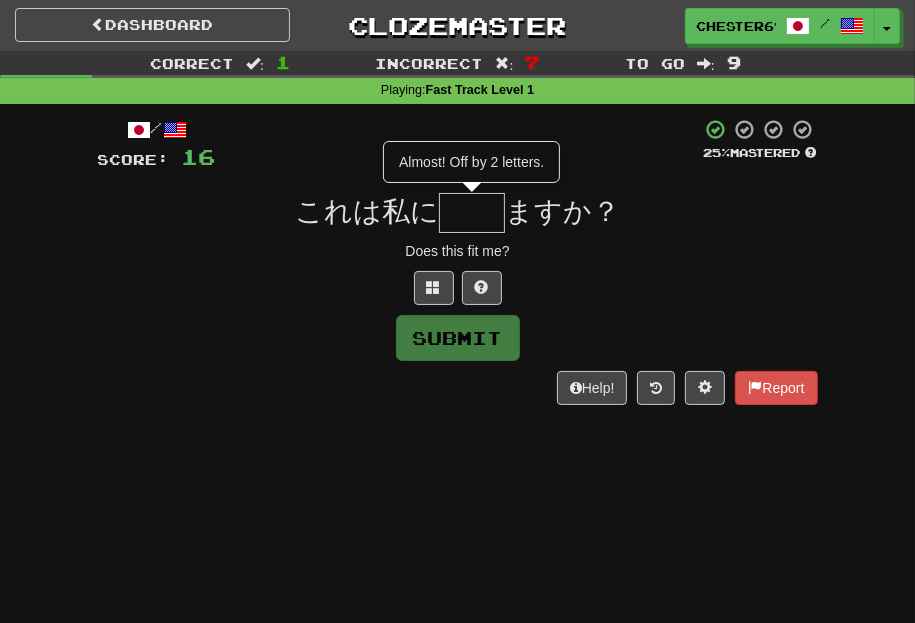 type on "**" 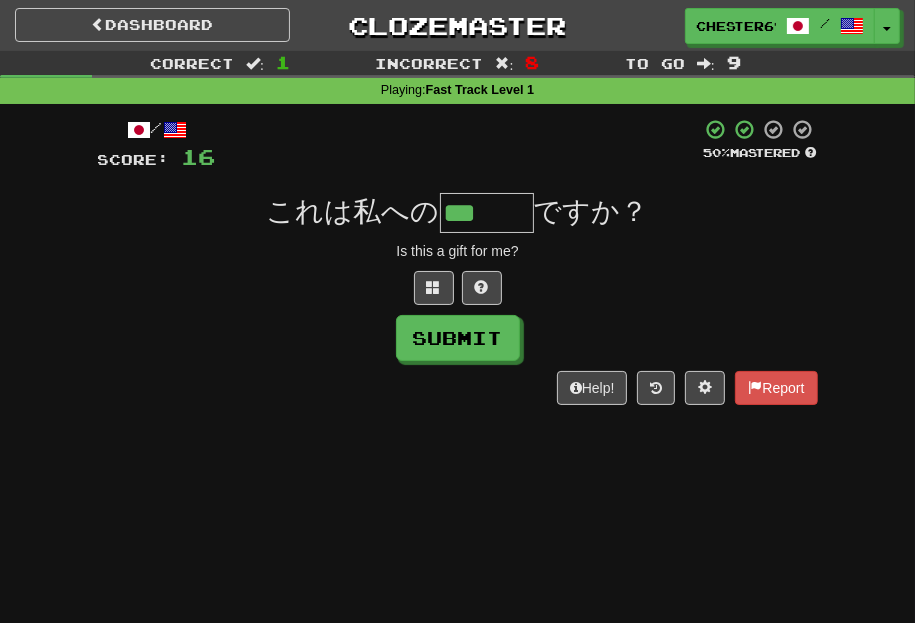 scroll, scrollTop: 0, scrollLeft: 0, axis: both 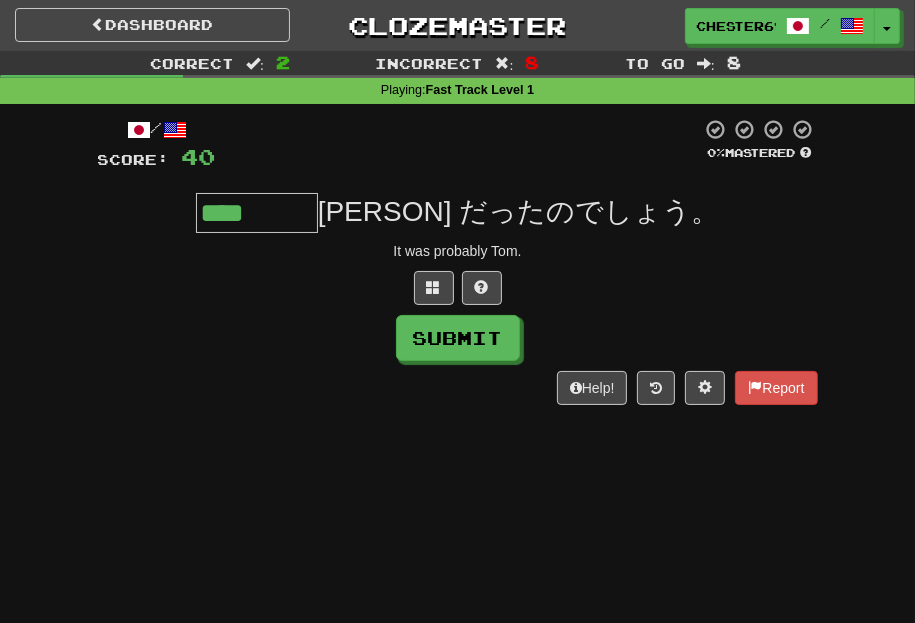 type on "****" 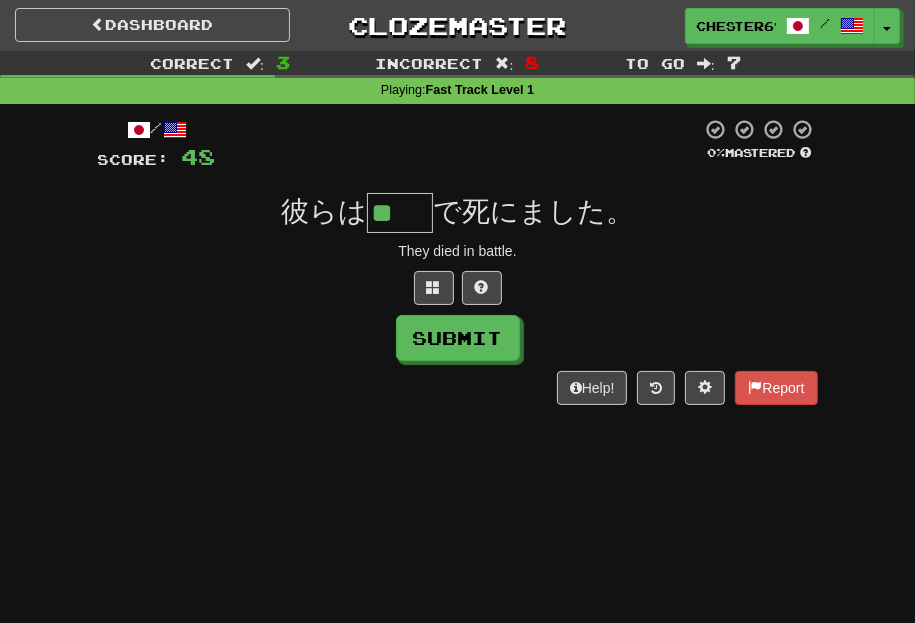 scroll, scrollTop: 0, scrollLeft: 0, axis: both 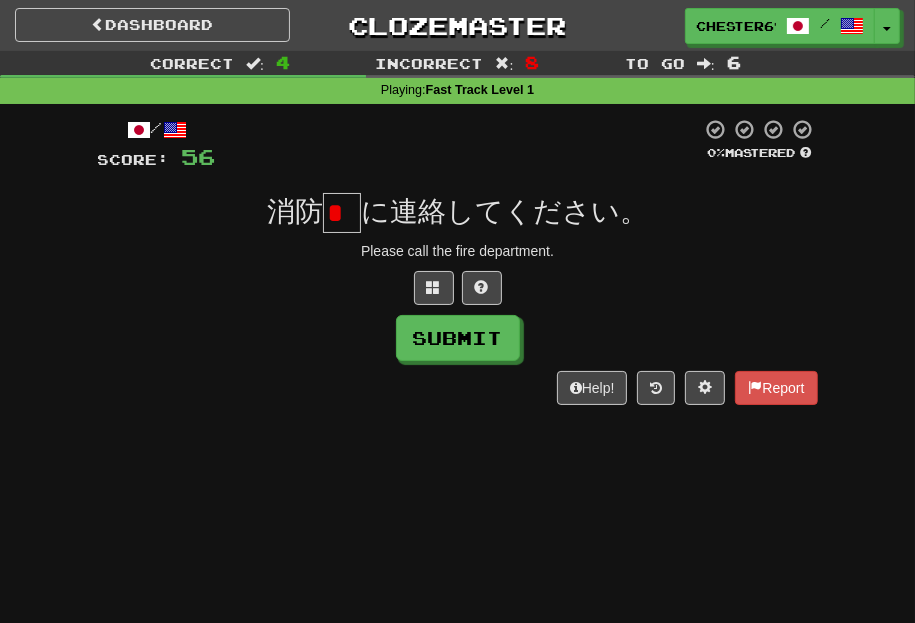 type on "*" 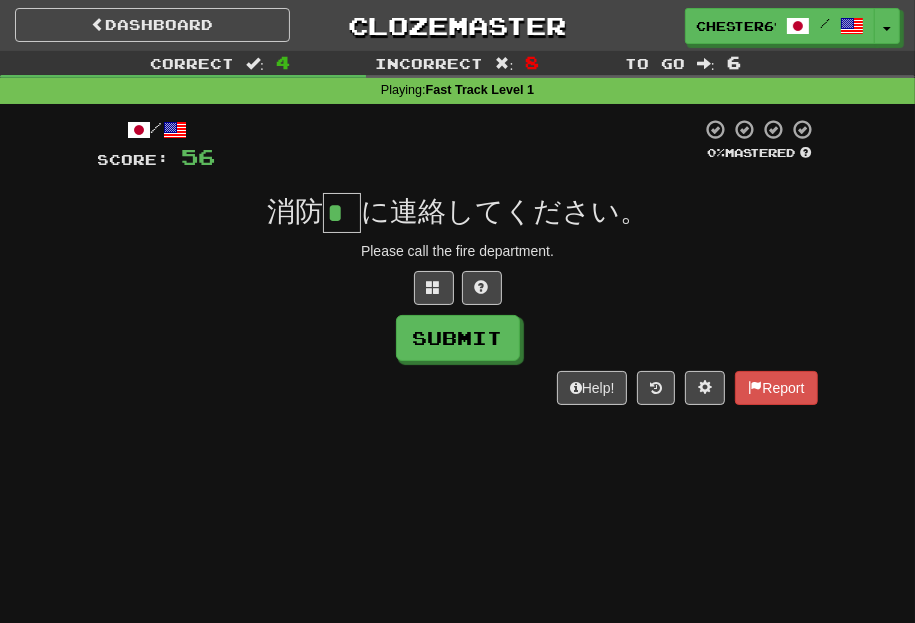 type on "*" 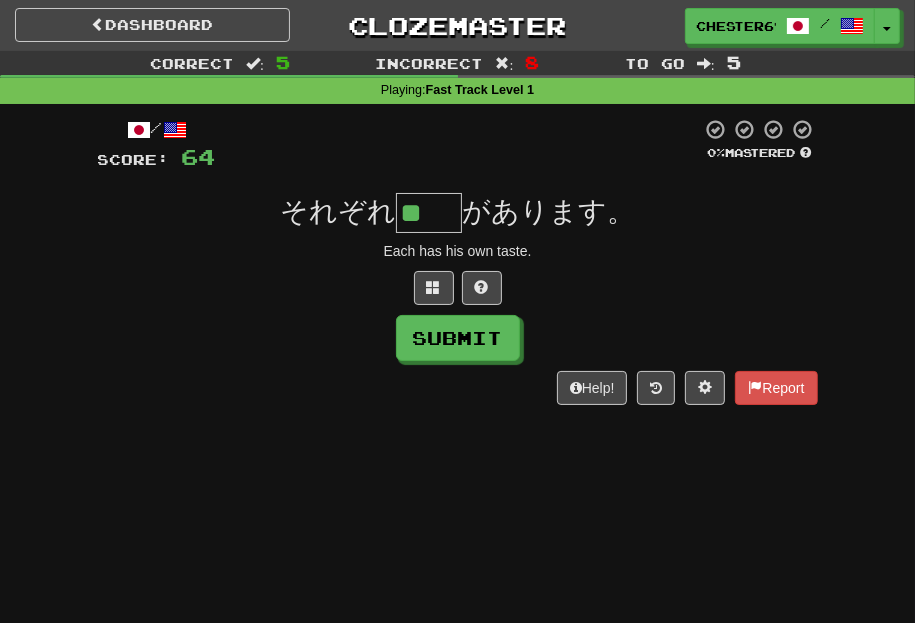 scroll, scrollTop: 0, scrollLeft: 0, axis: both 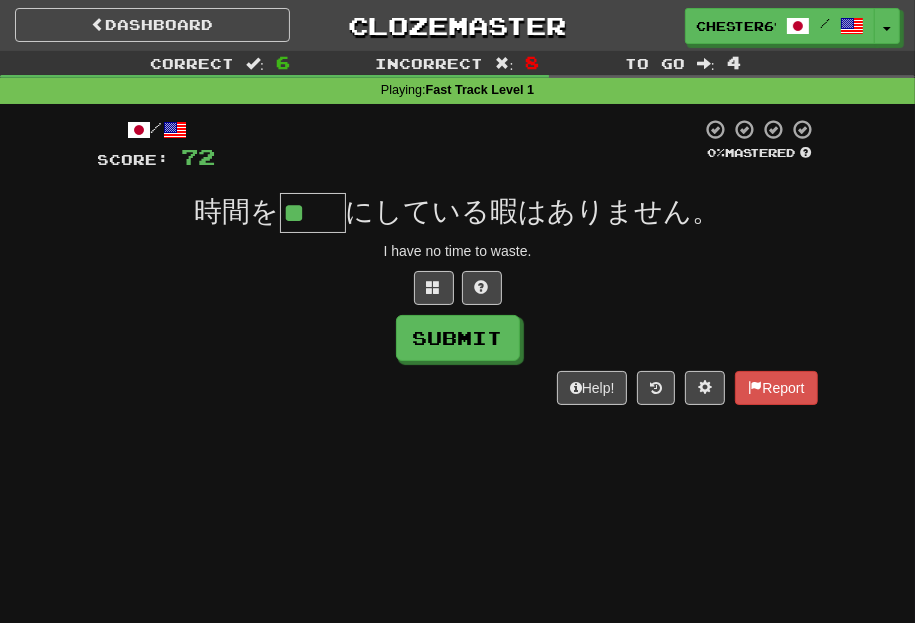 type on "**" 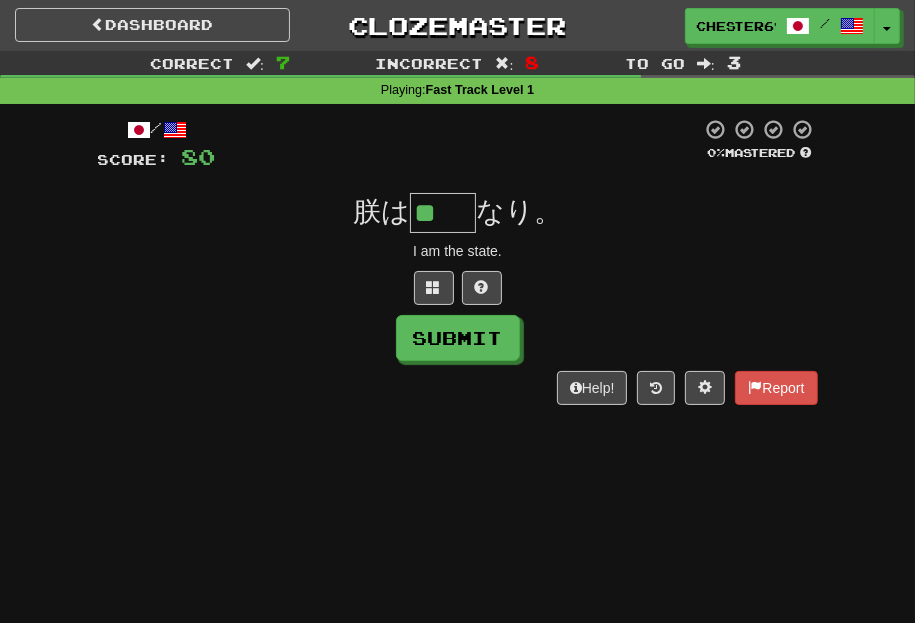 scroll, scrollTop: 0, scrollLeft: 0, axis: both 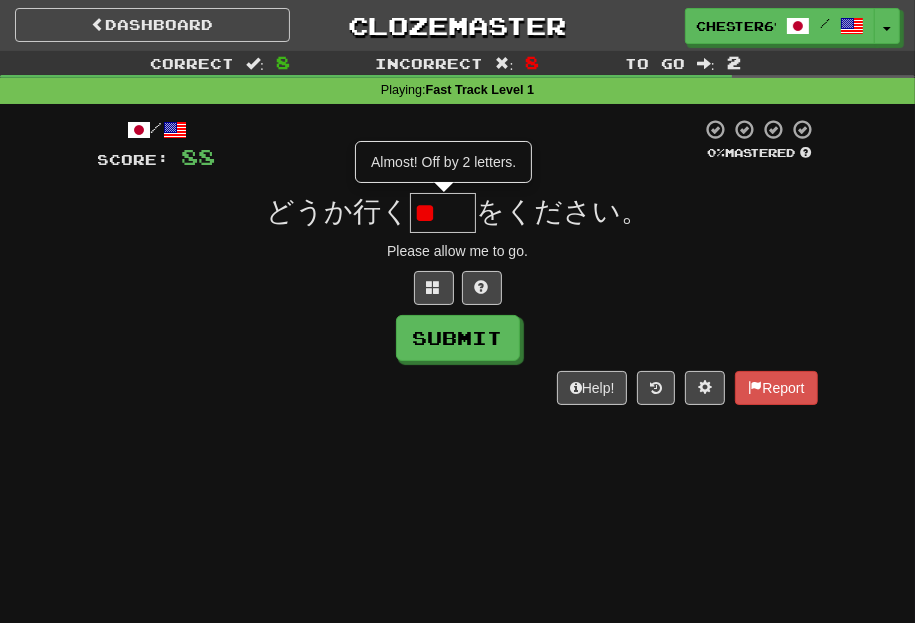 type on "**" 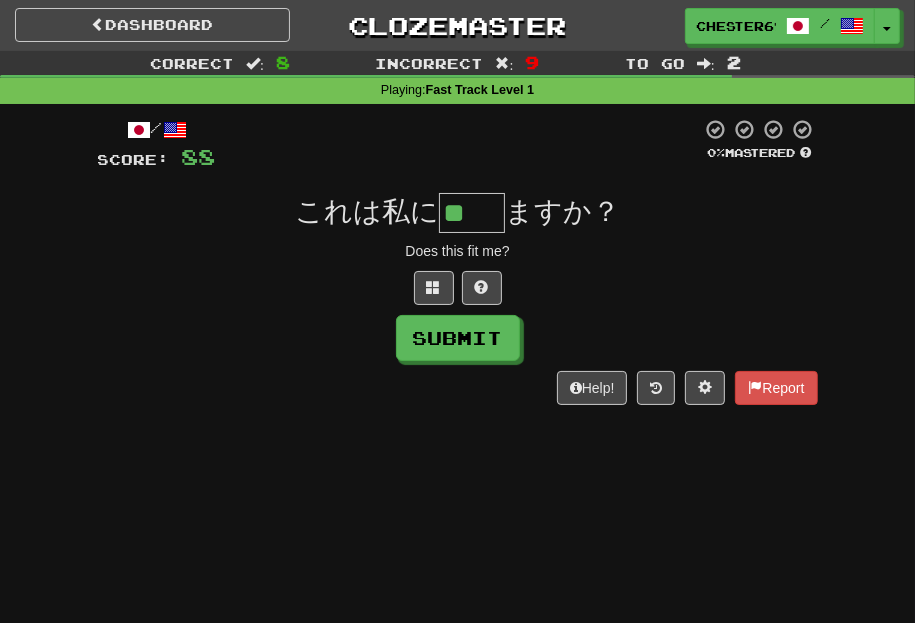 type on "**" 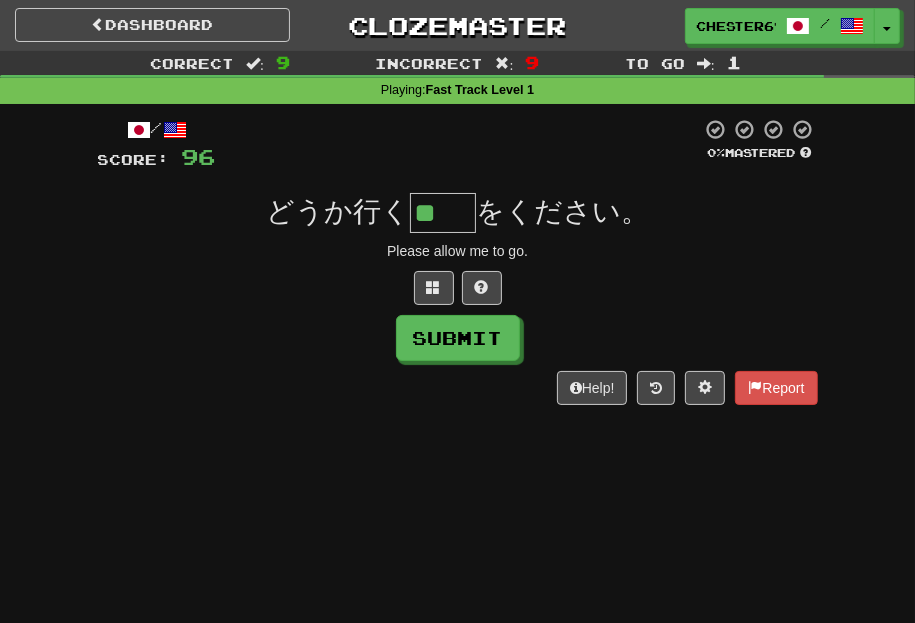 scroll, scrollTop: 0, scrollLeft: 0, axis: both 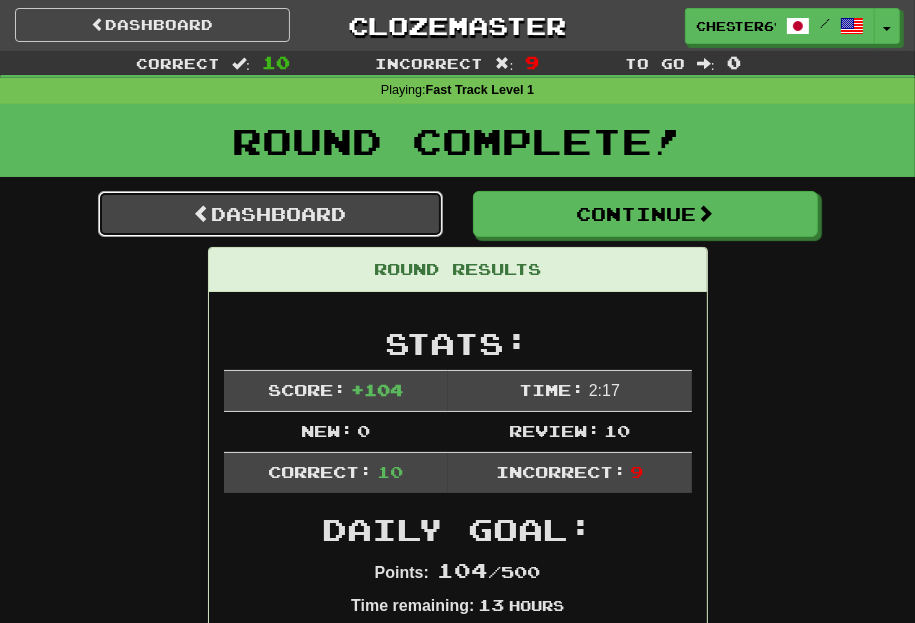 click on "Dashboard" at bounding box center [270, 214] 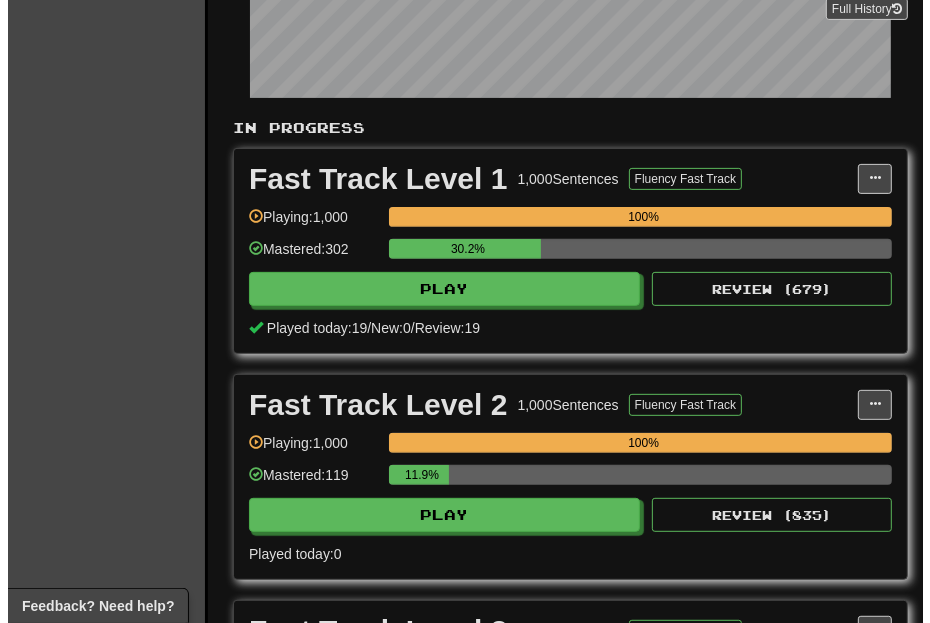 scroll, scrollTop: 400, scrollLeft: 0, axis: vertical 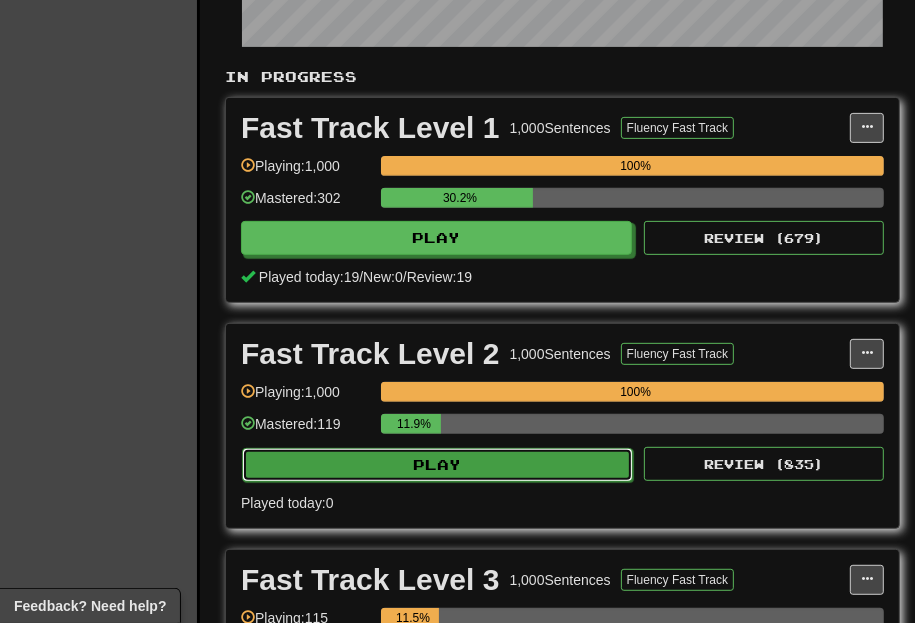 click on "Play" at bounding box center (437, 465) 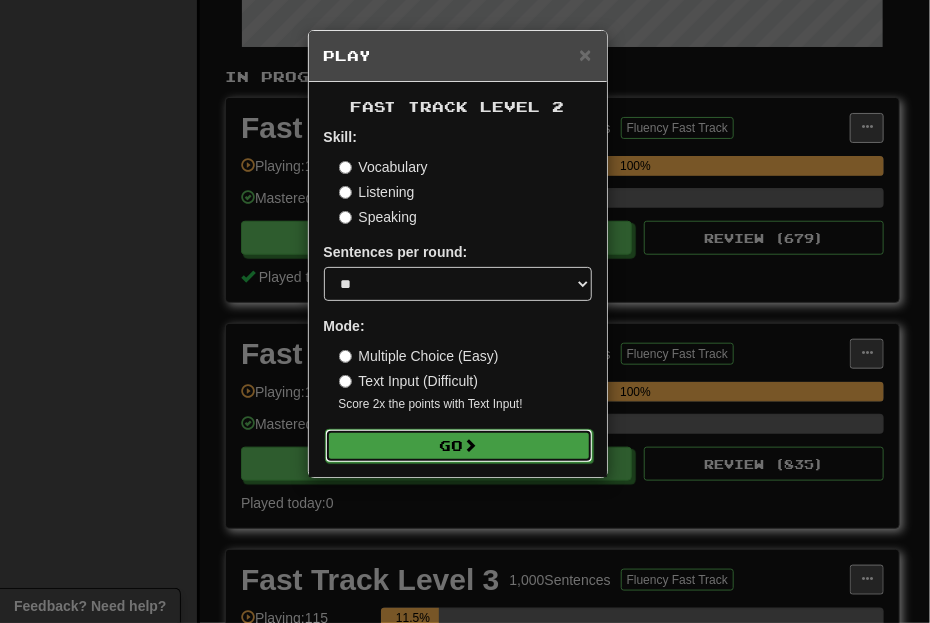 click on "Go" at bounding box center (459, 446) 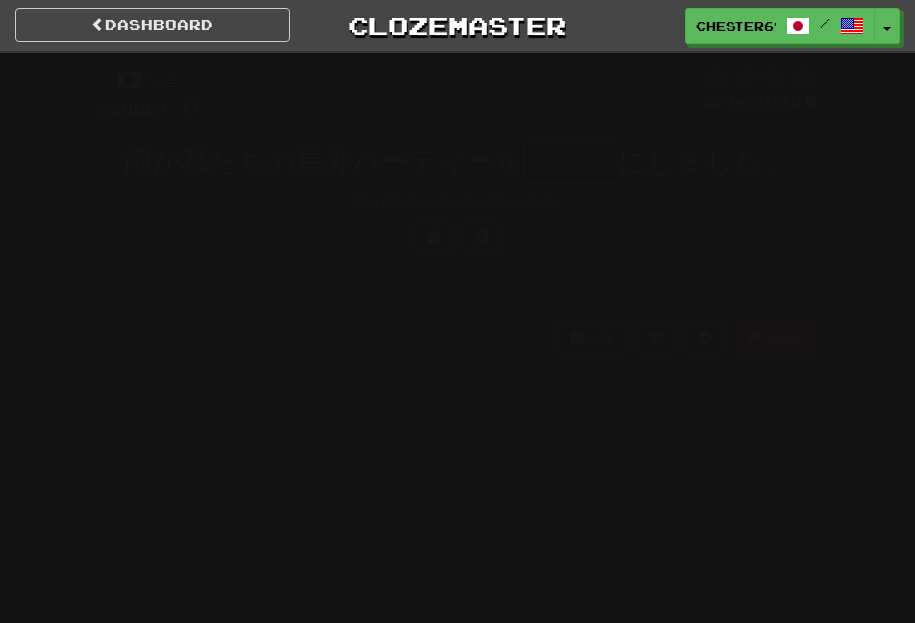 scroll, scrollTop: 0, scrollLeft: 0, axis: both 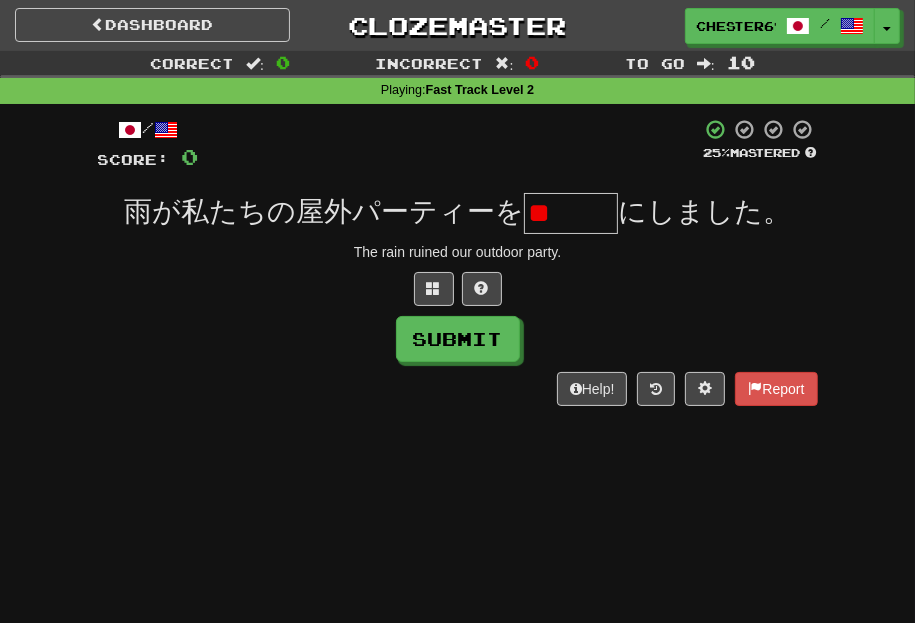 type on "*" 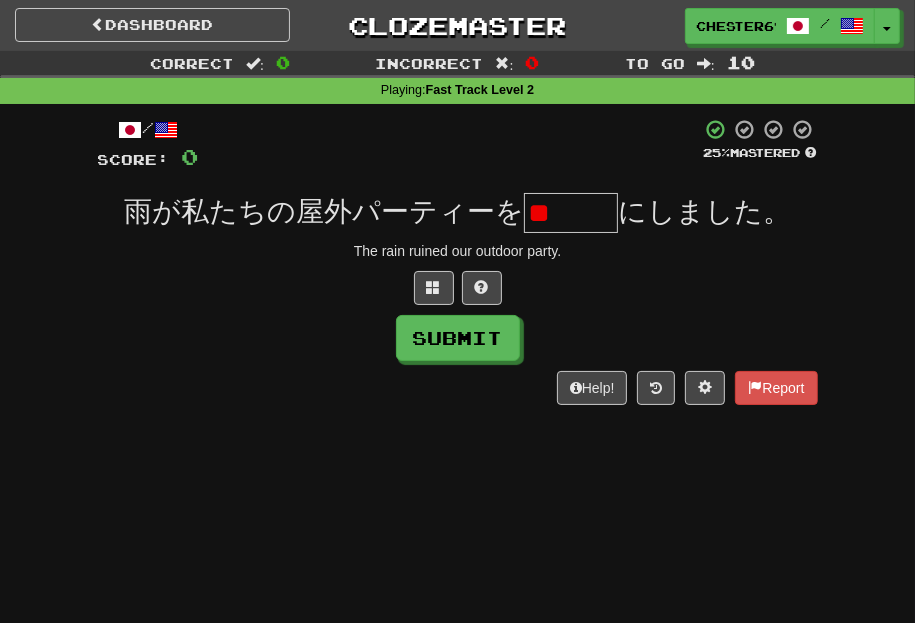 scroll, scrollTop: 0, scrollLeft: 0, axis: both 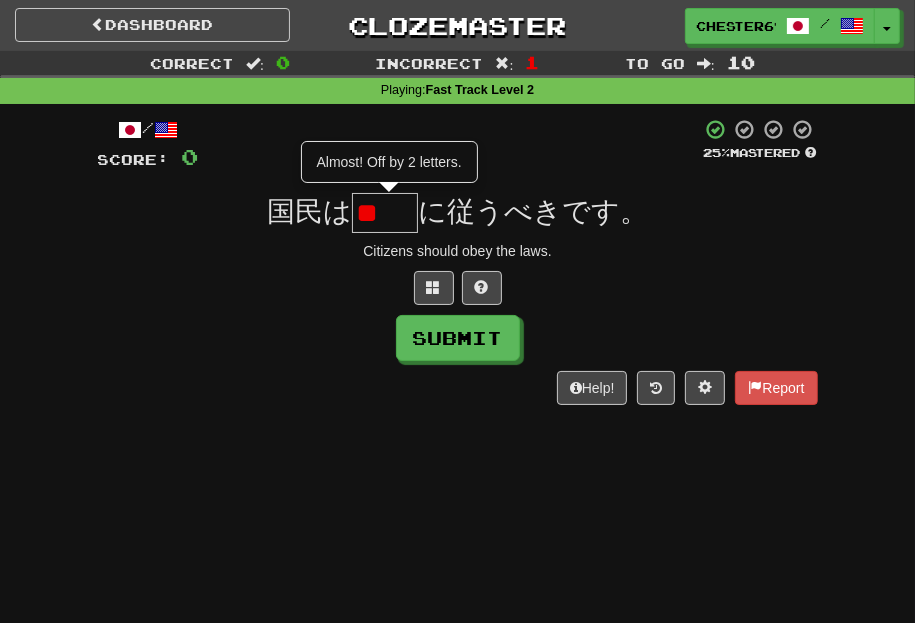 type on "**" 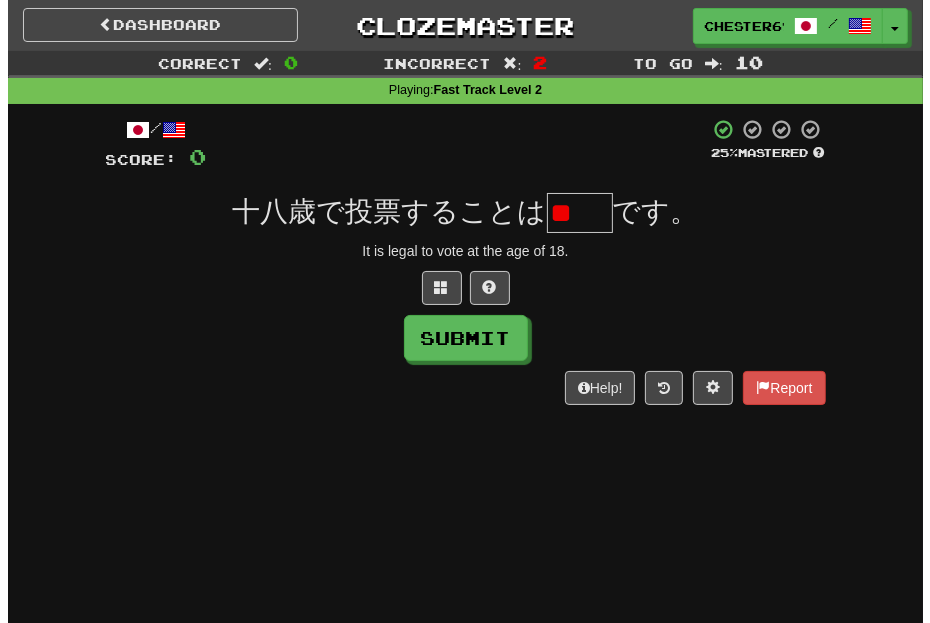 scroll, scrollTop: 0, scrollLeft: 0, axis: both 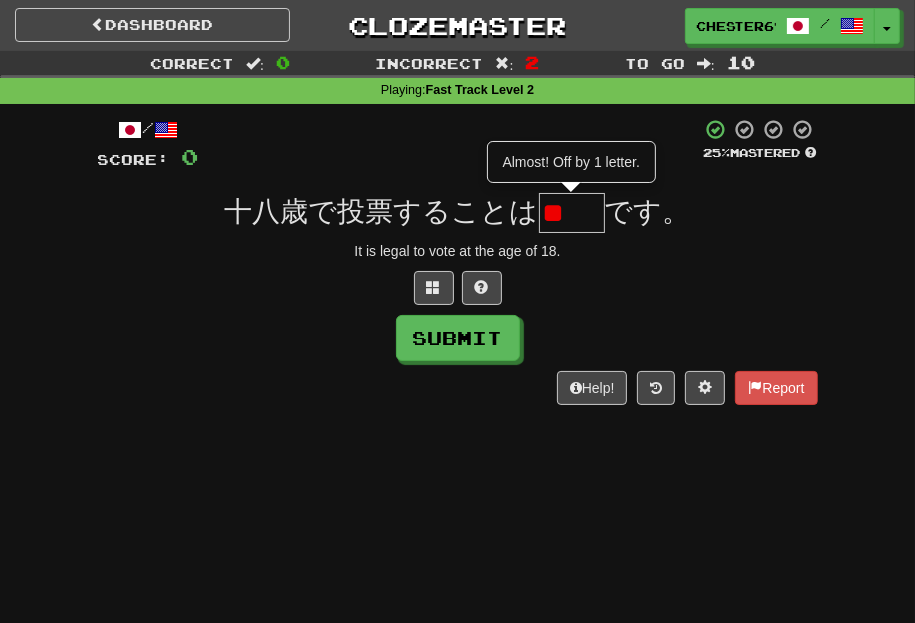 type on "**" 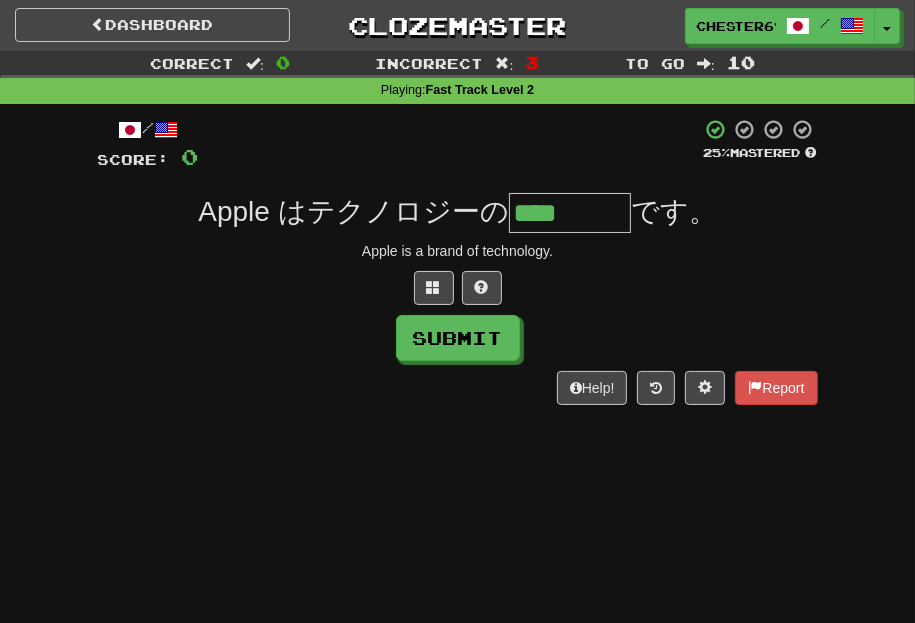 type on "****" 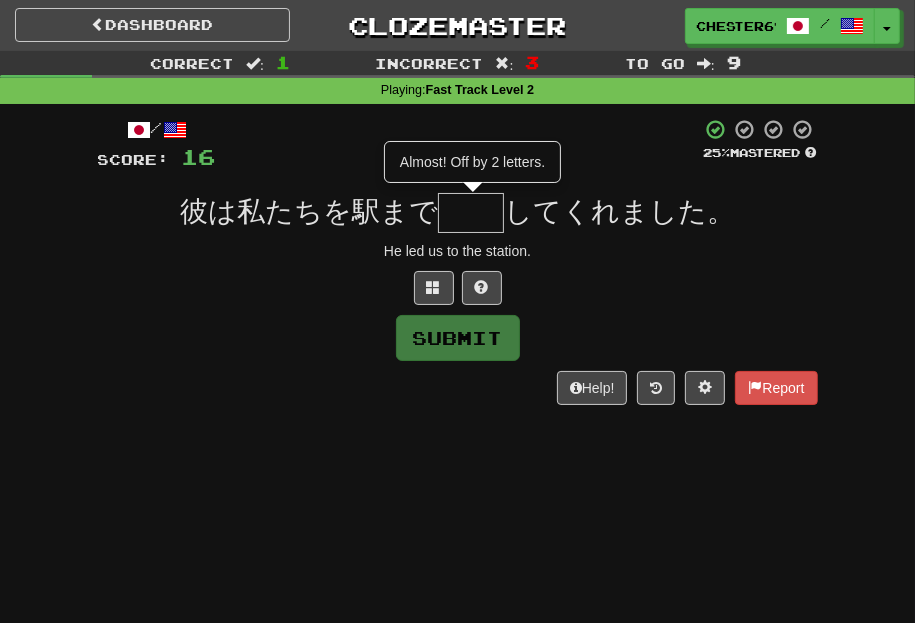 type on "**" 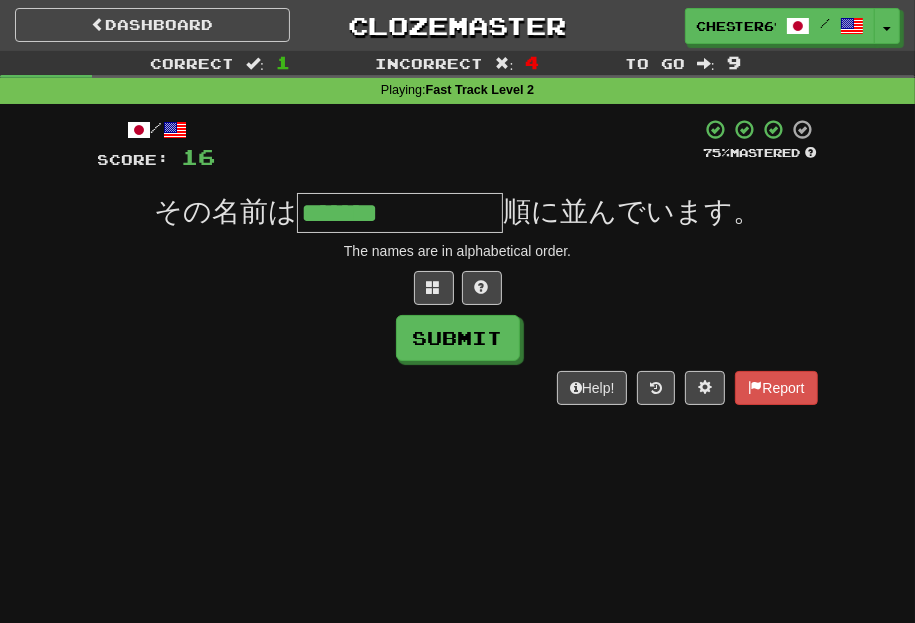 type on "*******" 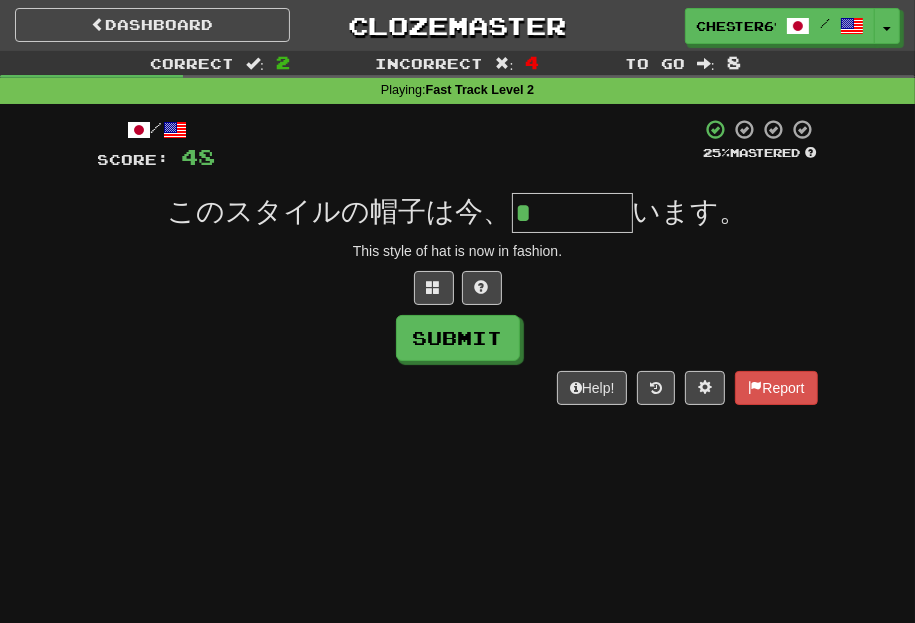 type on "****" 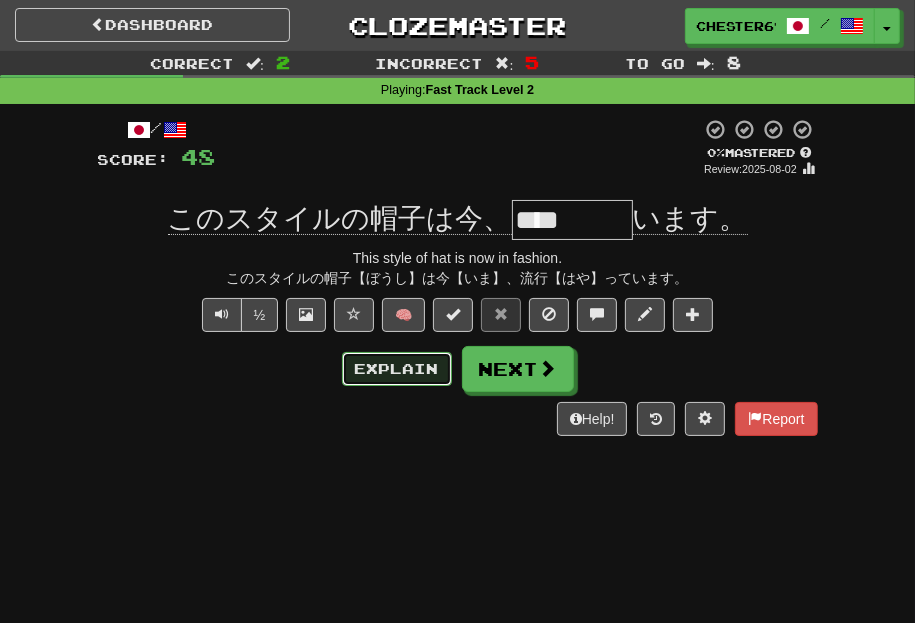 click on "Explain" at bounding box center (397, 369) 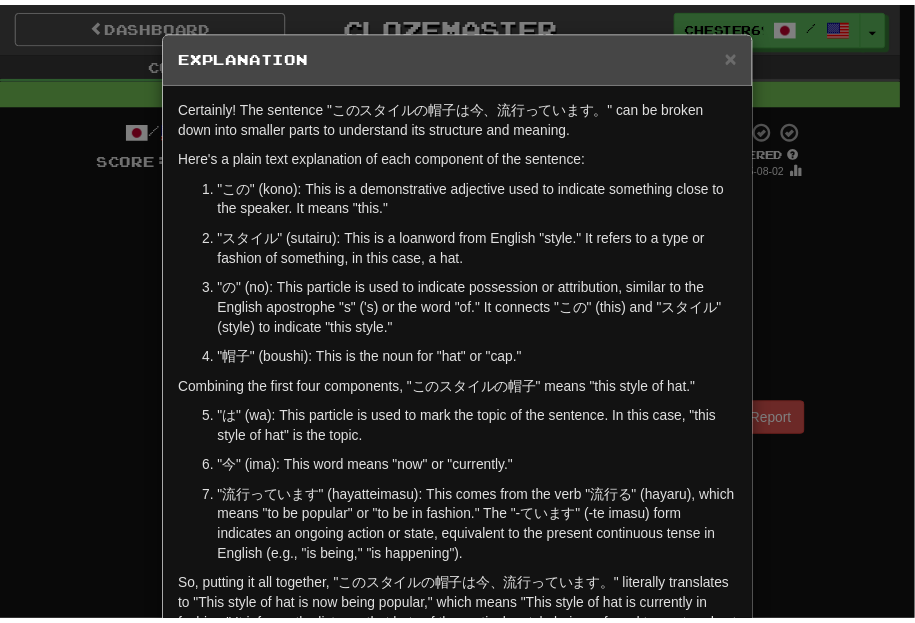 scroll, scrollTop: 153, scrollLeft: 0, axis: vertical 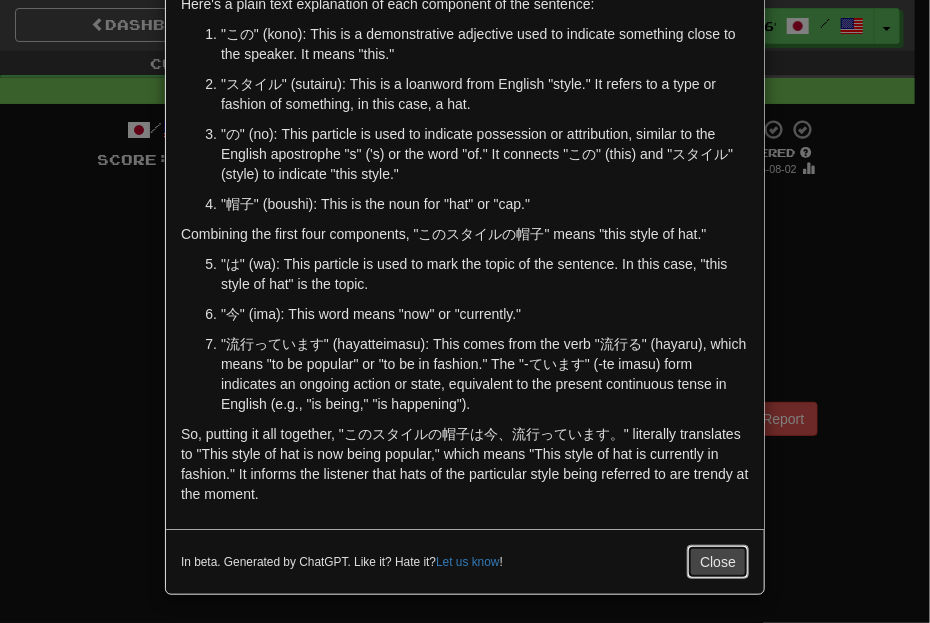 click on "Close" at bounding box center (718, 562) 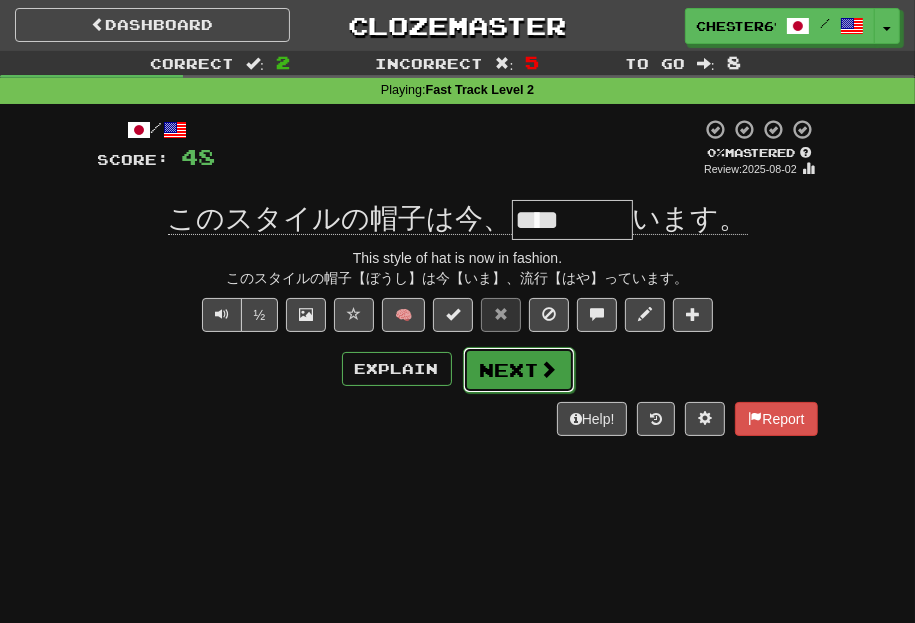 click on "Next" at bounding box center [519, 370] 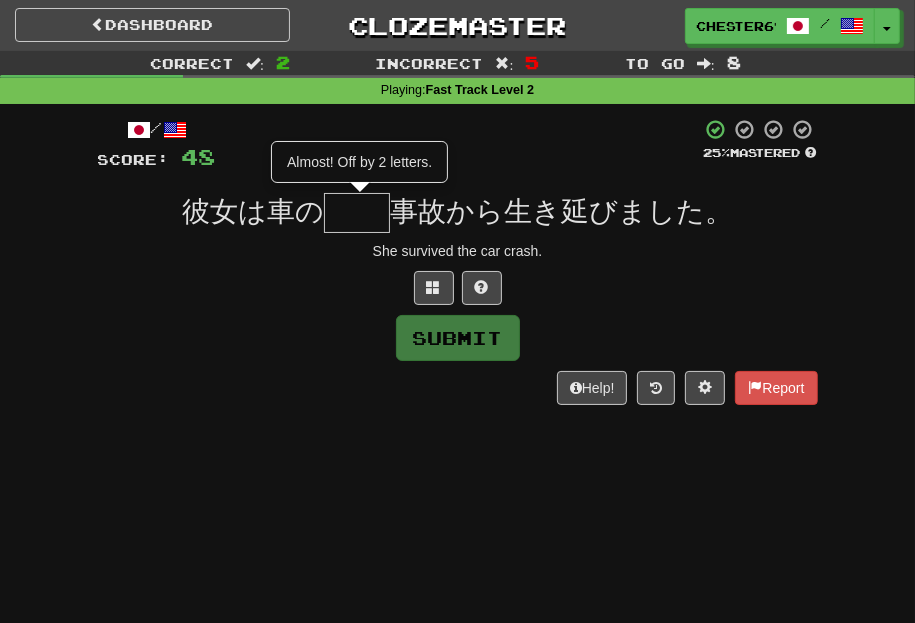 type on "**" 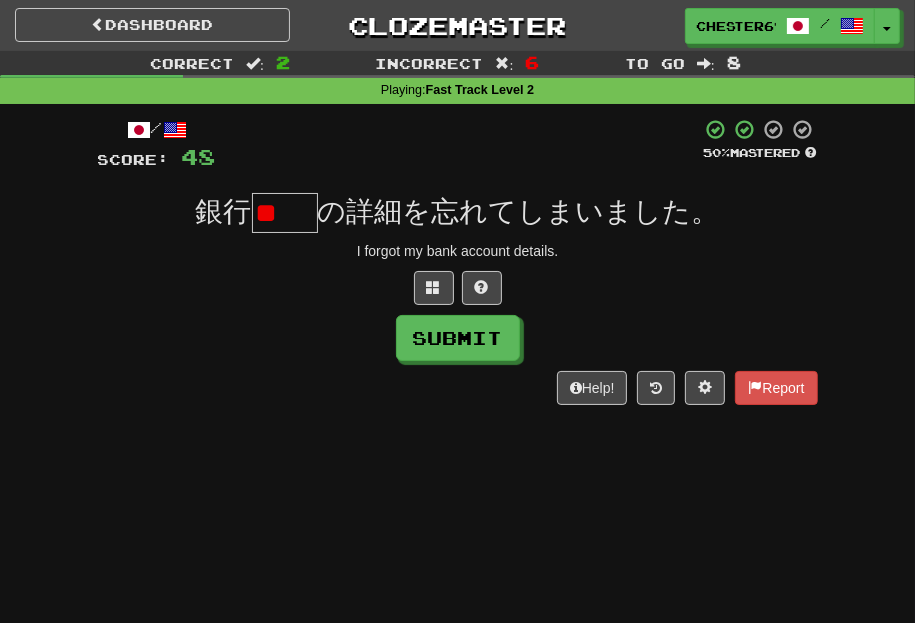 scroll, scrollTop: 0, scrollLeft: 0, axis: both 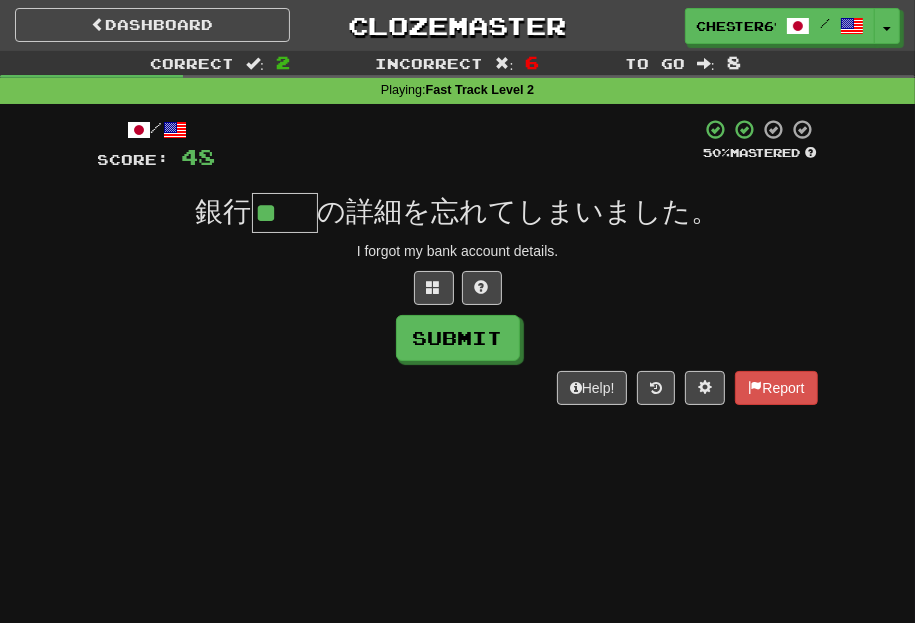 type on "**" 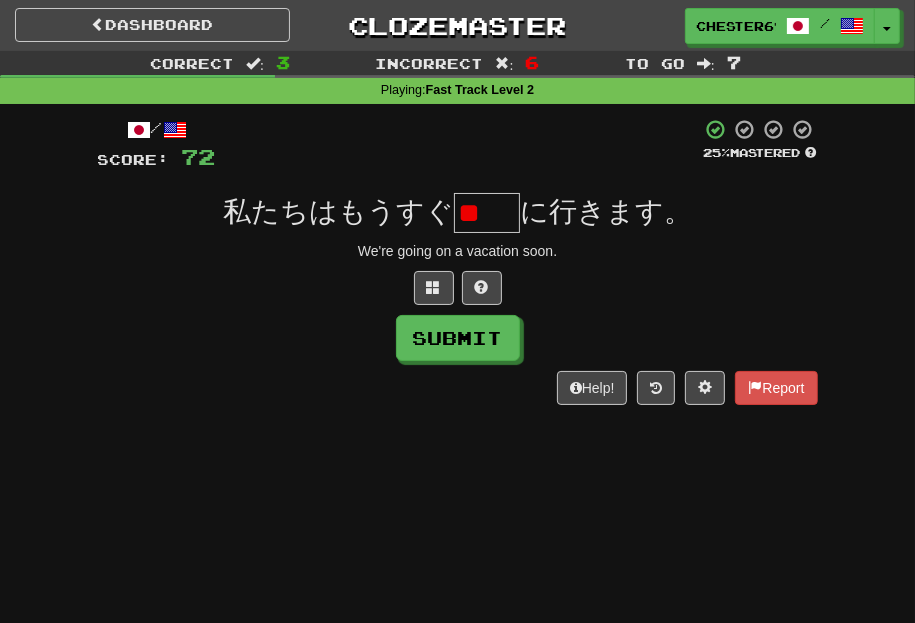 scroll, scrollTop: 0, scrollLeft: 0, axis: both 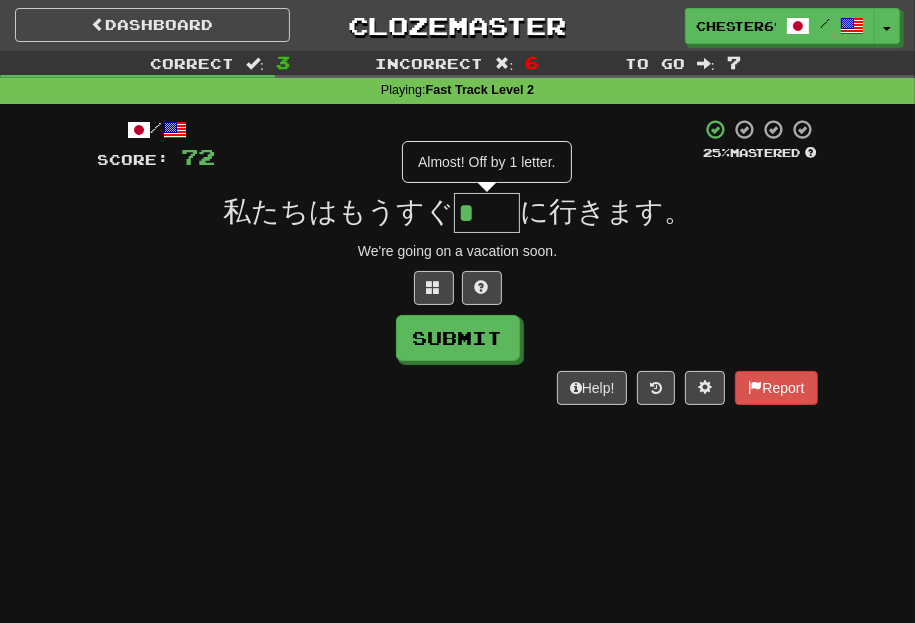 type on "**" 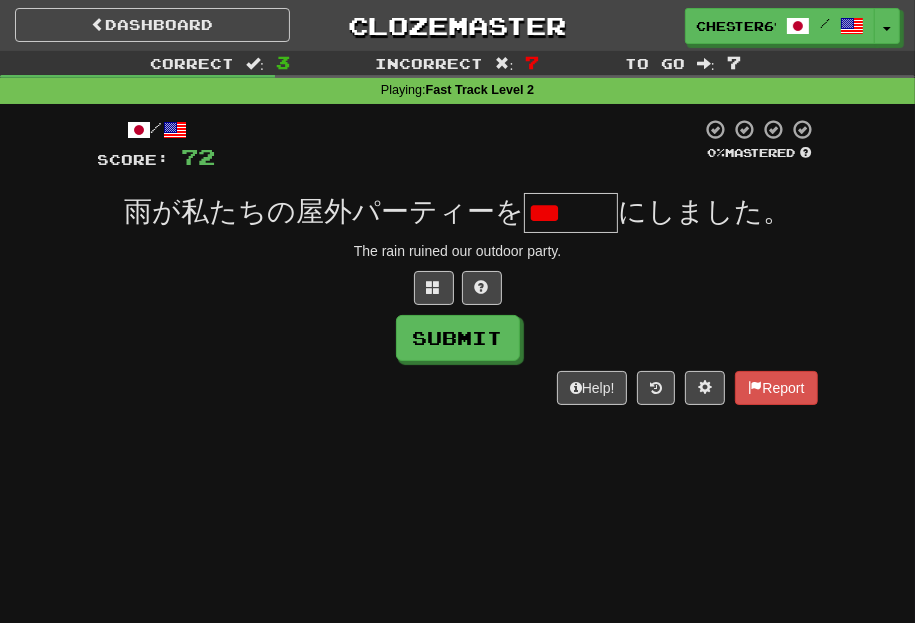 scroll, scrollTop: 0, scrollLeft: 0, axis: both 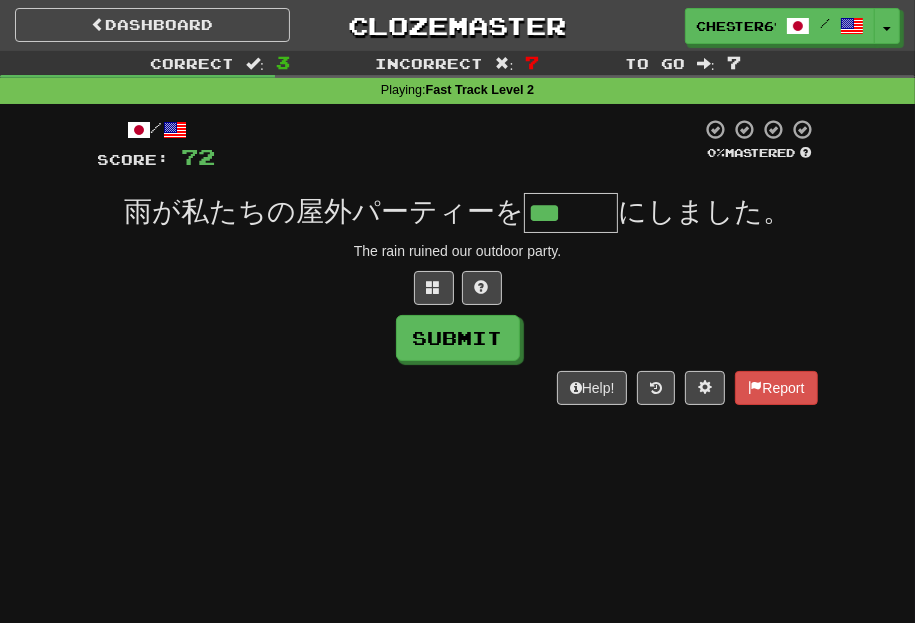 type on "***" 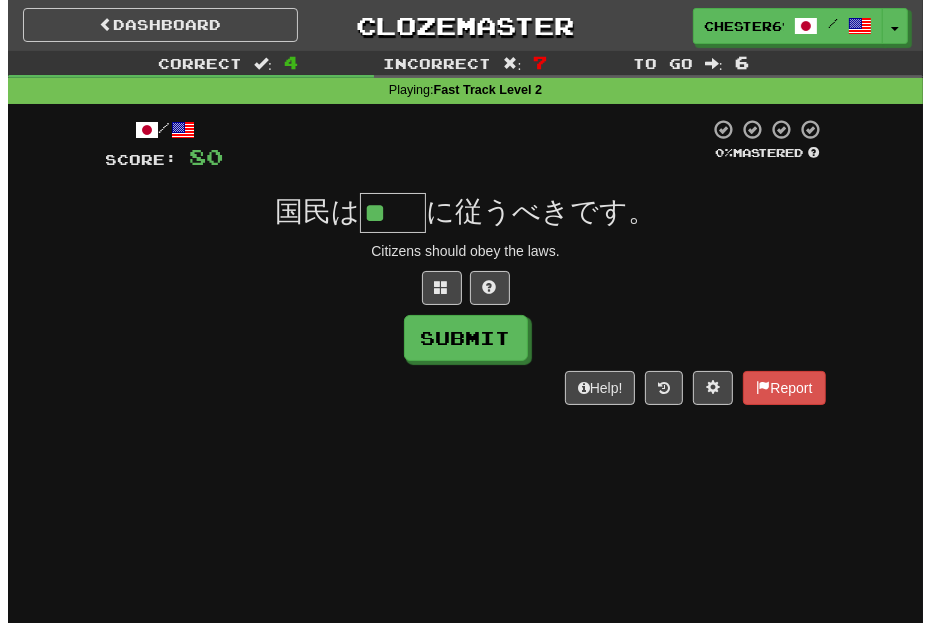 scroll, scrollTop: 0, scrollLeft: 0, axis: both 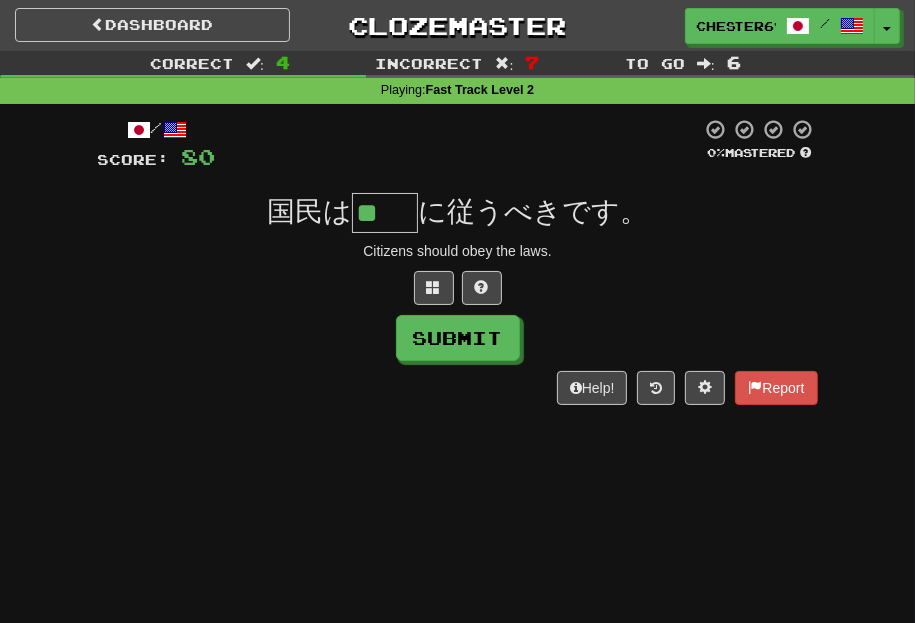type on "**" 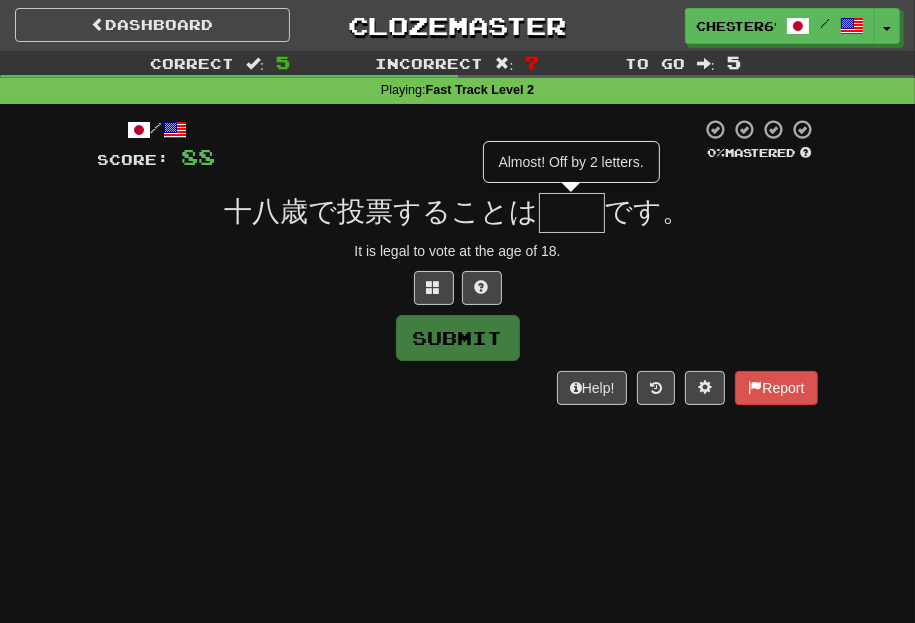 type on "**" 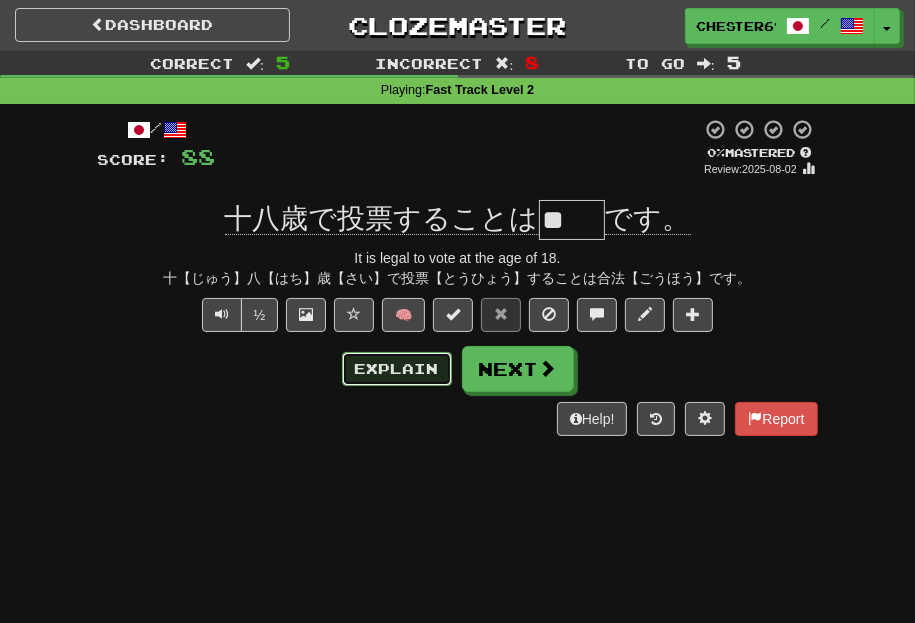 click on "Explain" at bounding box center [397, 369] 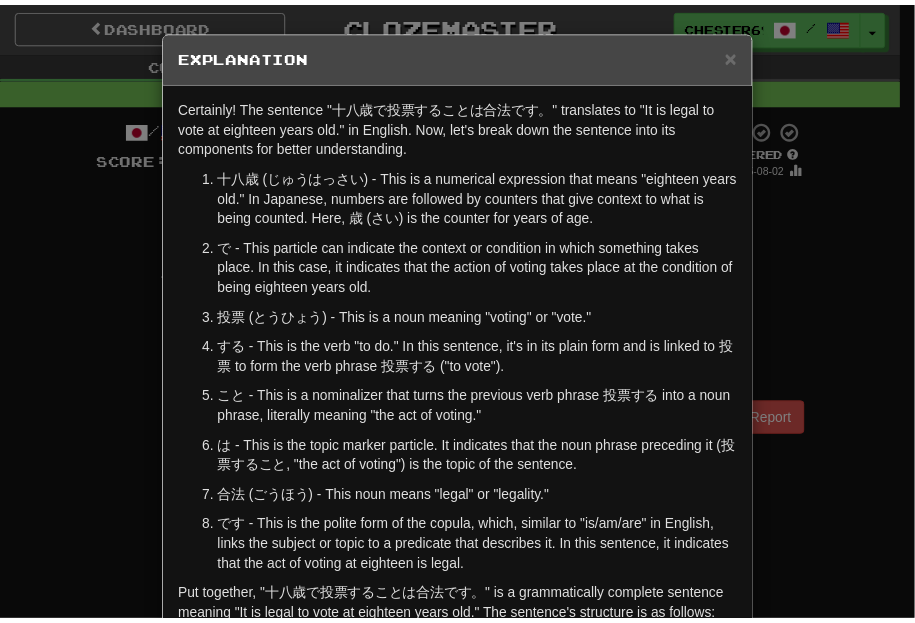 scroll, scrollTop: 164, scrollLeft: 0, axis: vertical 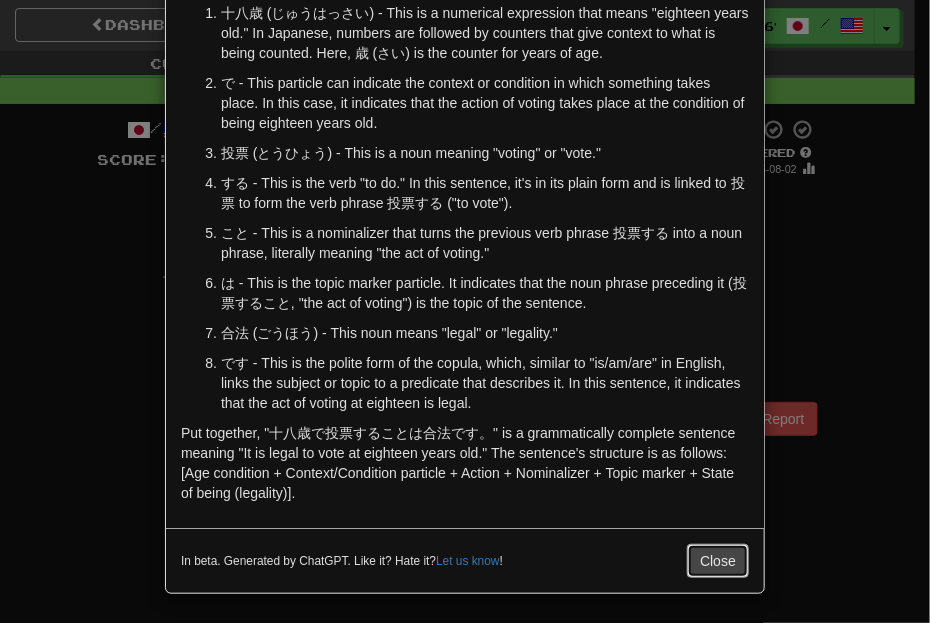 click on "Close" at bounding box center (718, 561) 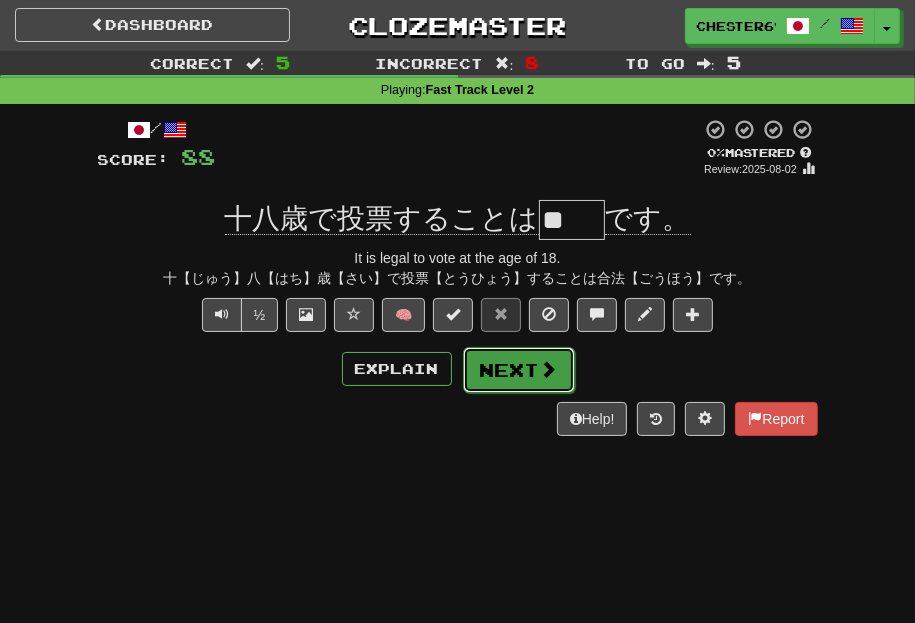 click on "Next" at bounding box center [519, 370] 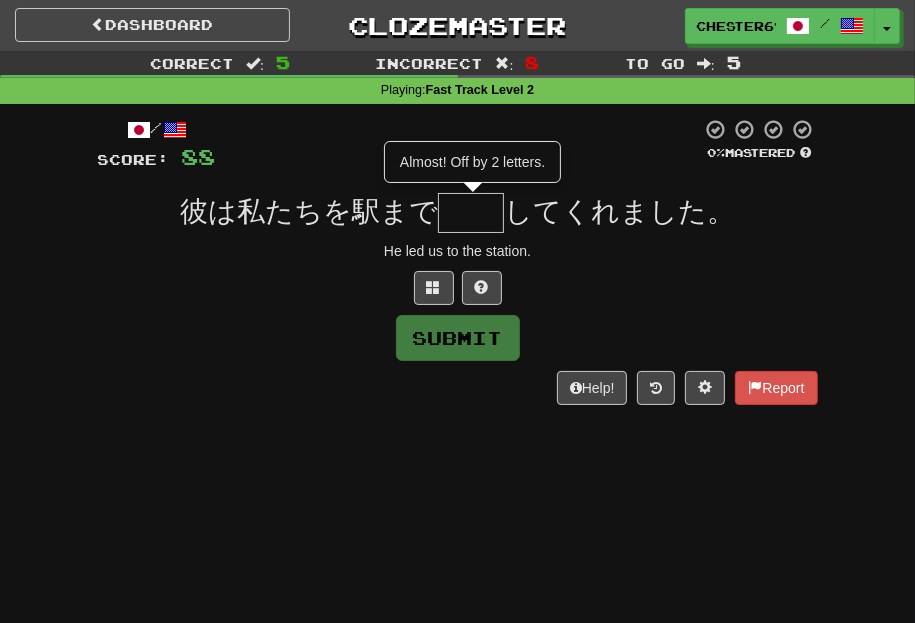 type on "**" 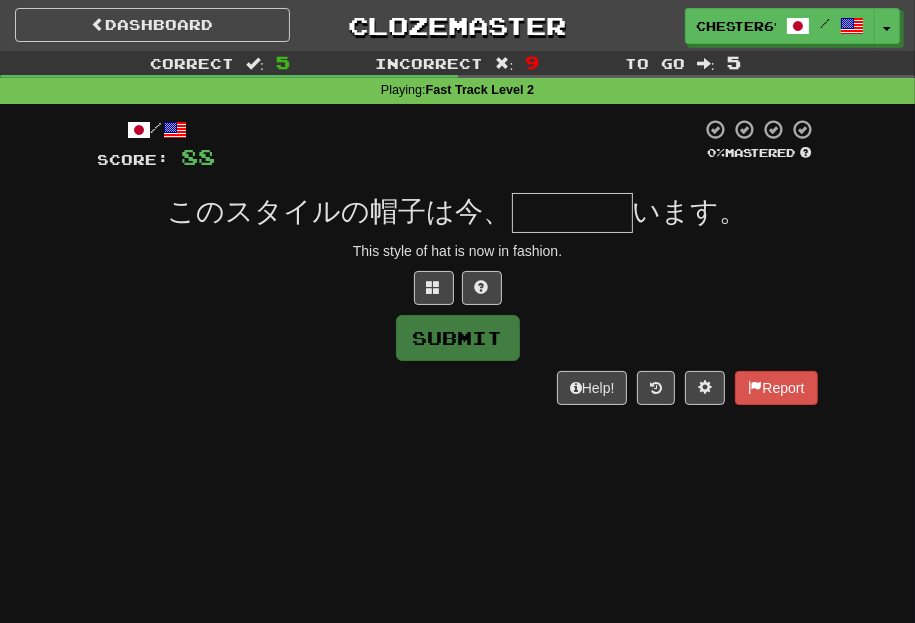type on "****" 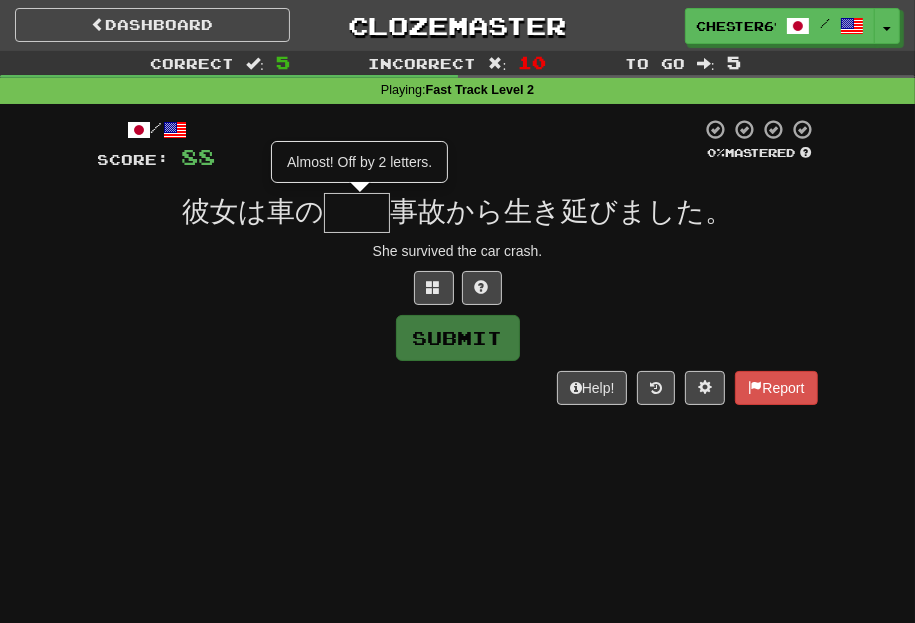 type on "**" 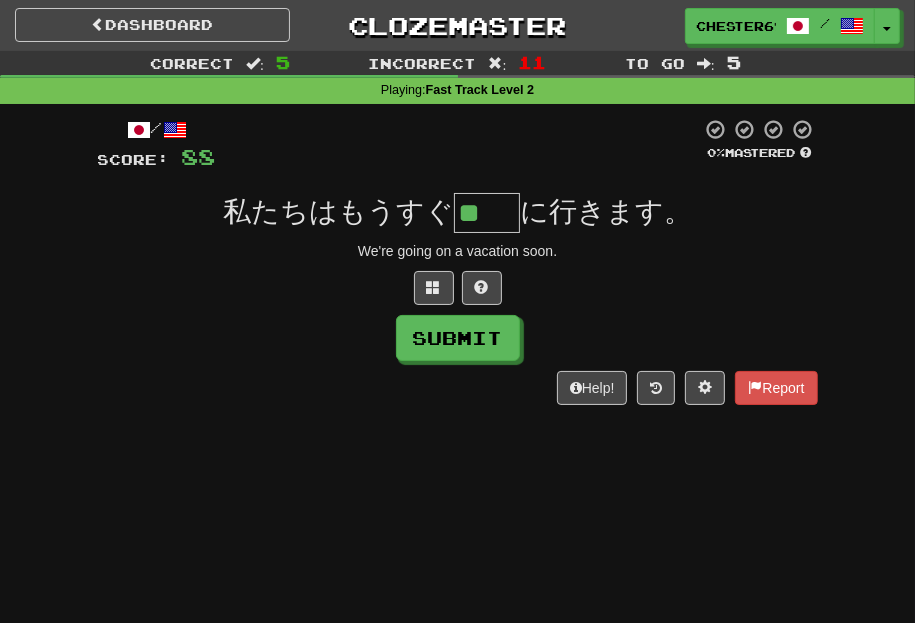 scroll, scrollTop: 0, scrollLeft: 0, axis: both 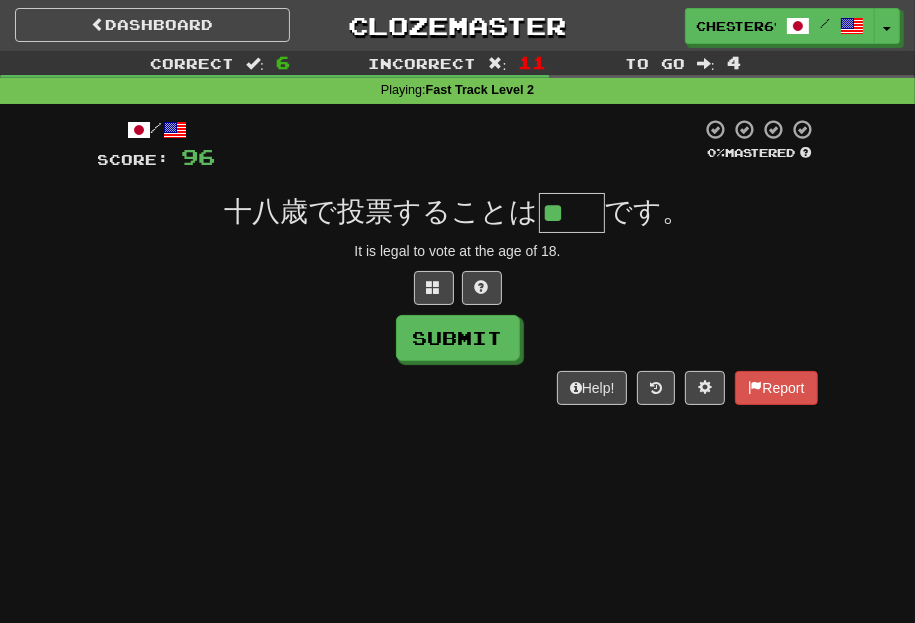 type on "**" 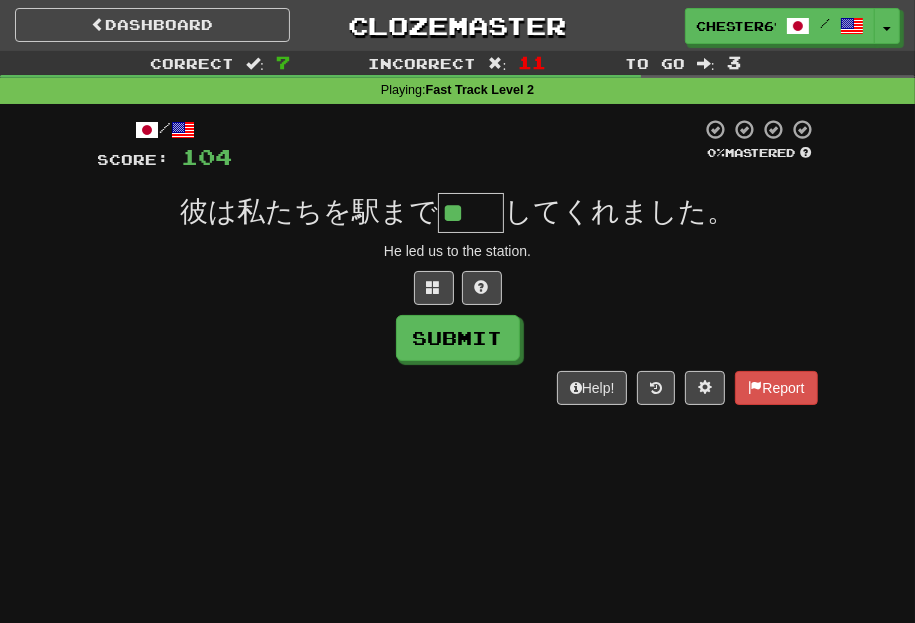 scroll, scrollTop: 0, scrollLeft: 0, axis: both 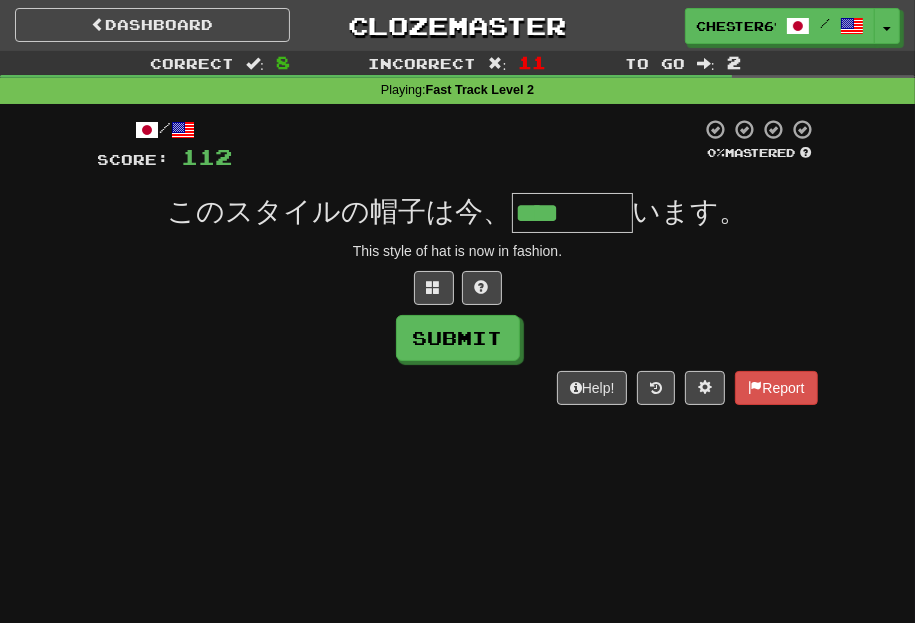 type on "****" 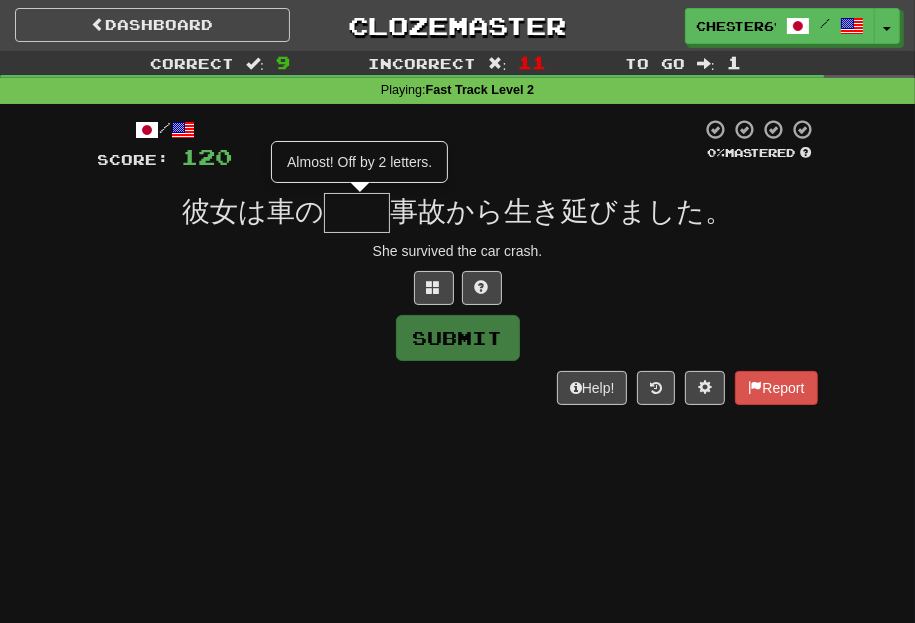 type on "**" 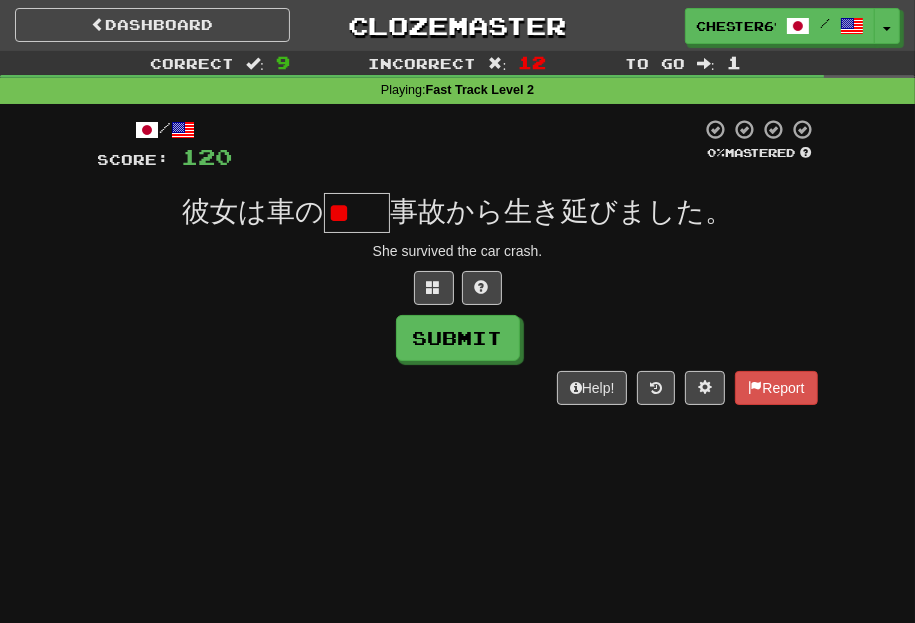 scroll, scrollTop: 0, scrollLeft: 0, axis: both 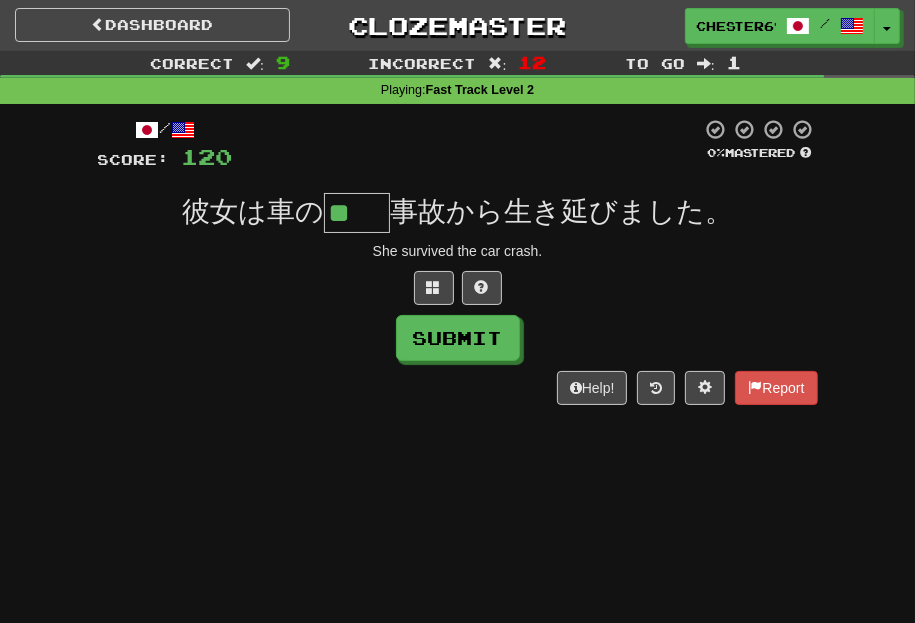 type on "**" 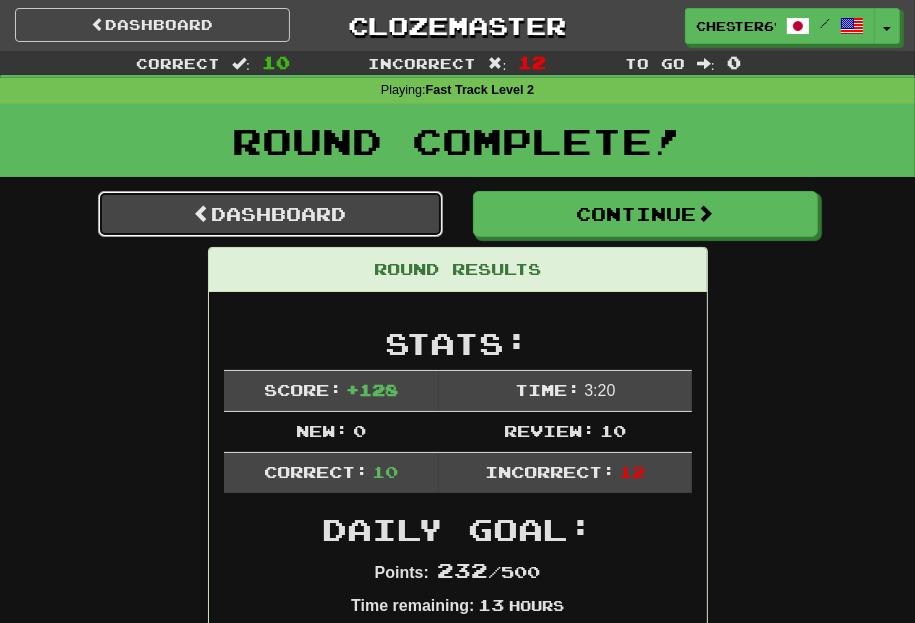 click on "Dashboard" at bounding box center [270, 214] 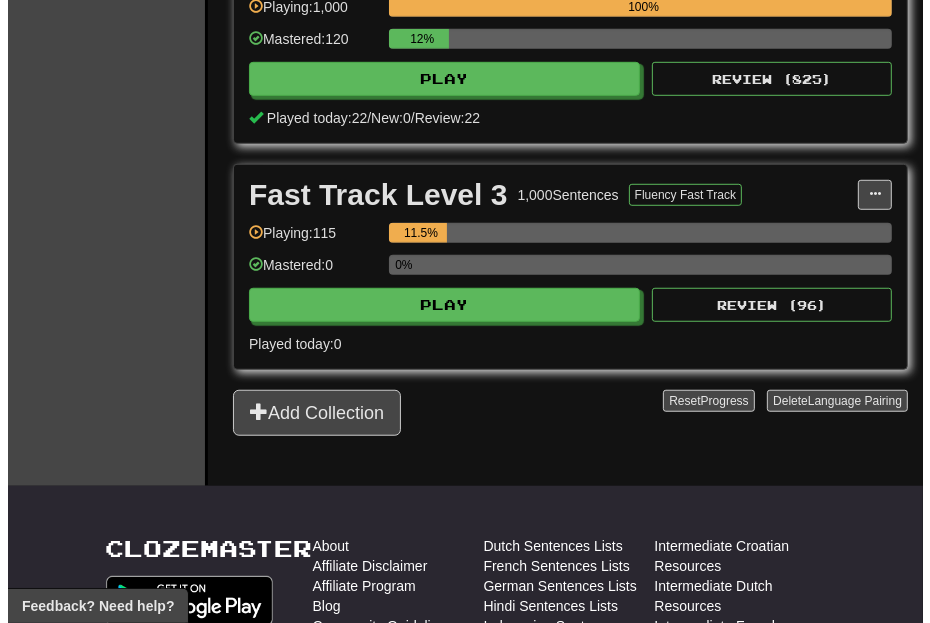 scroll, scrollTop: 800, scrollLeft: 0, axis: vertical 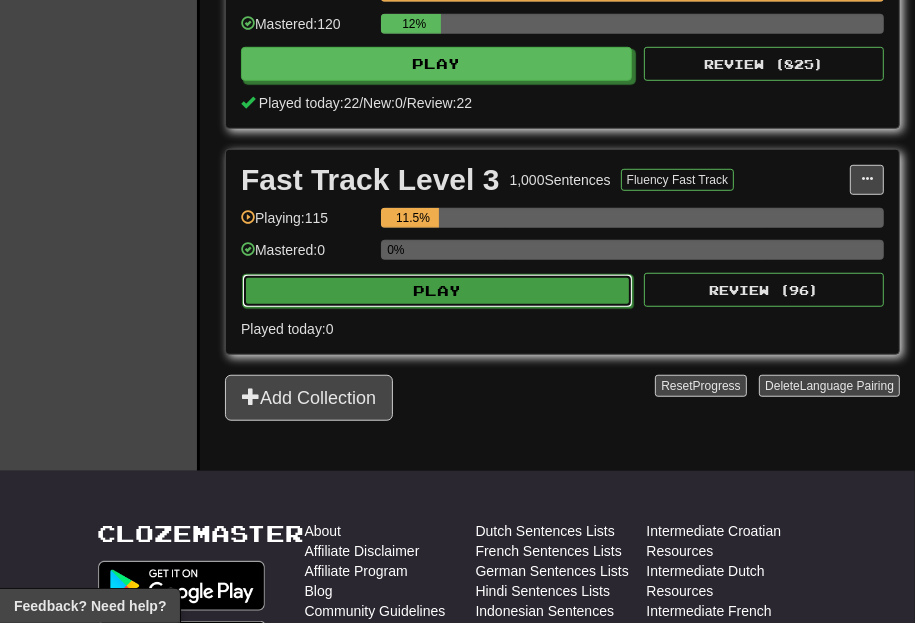 click on "Play" at bounding box center (437, 291) 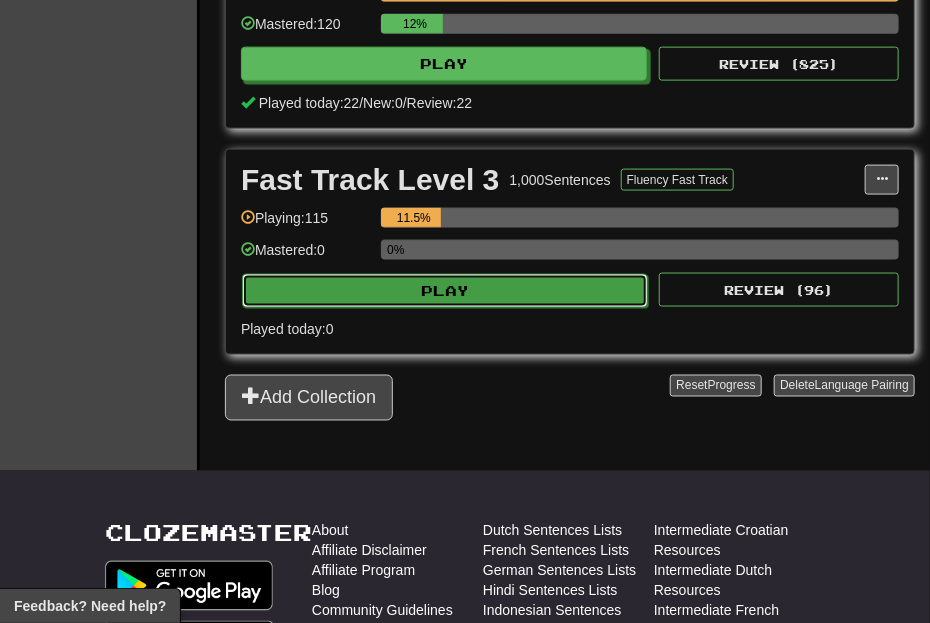 select on "**" 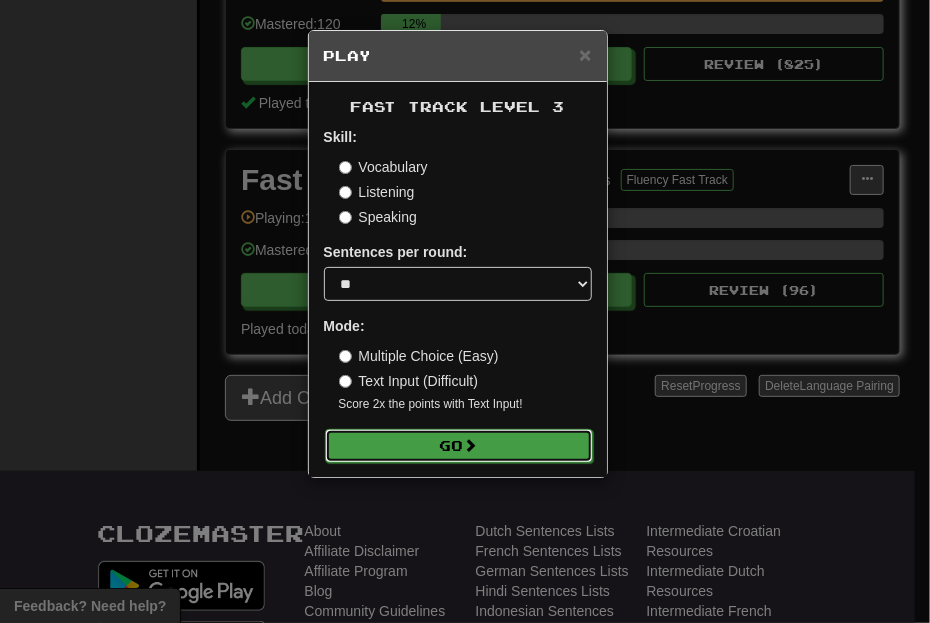 click on "Go" at bounding box center (459, 446) 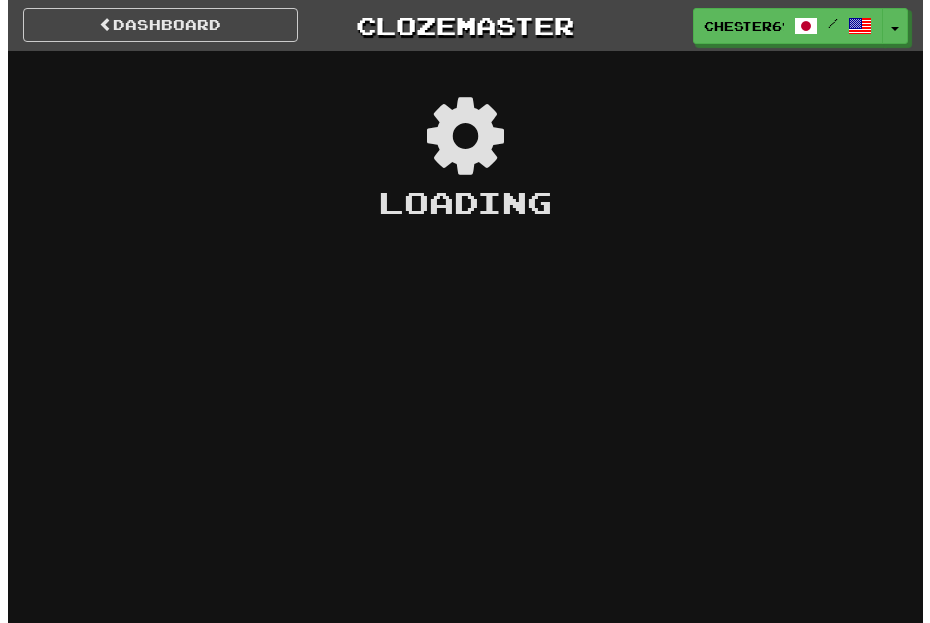 scroll, scrollTop: 0, scrollLeft: 0, axis: both 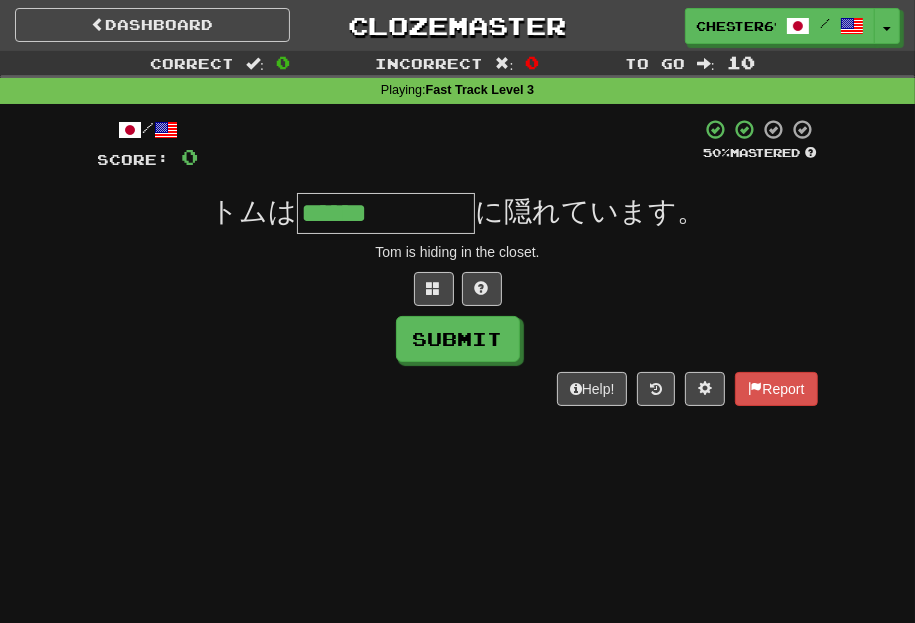 type on "******" 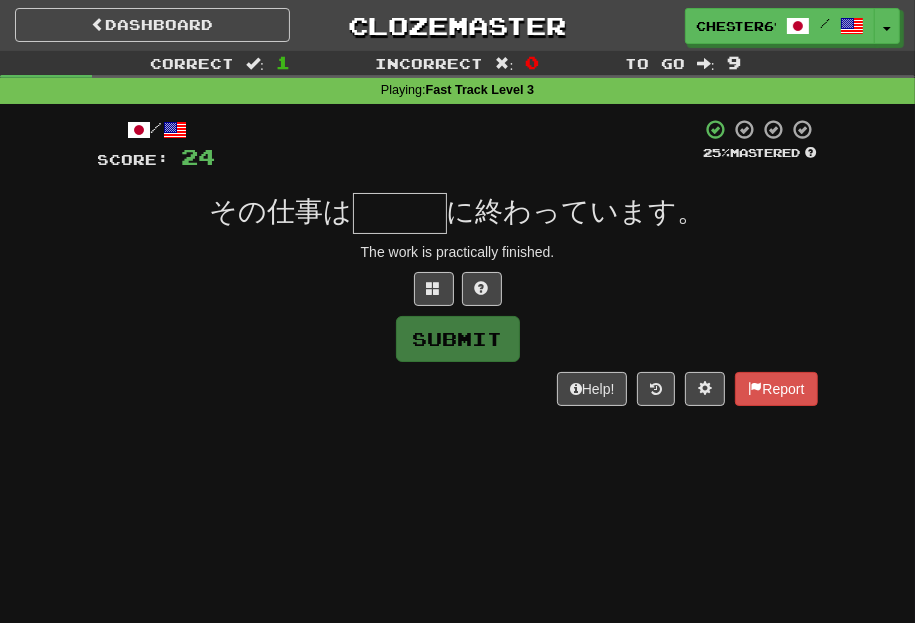 type on "***" 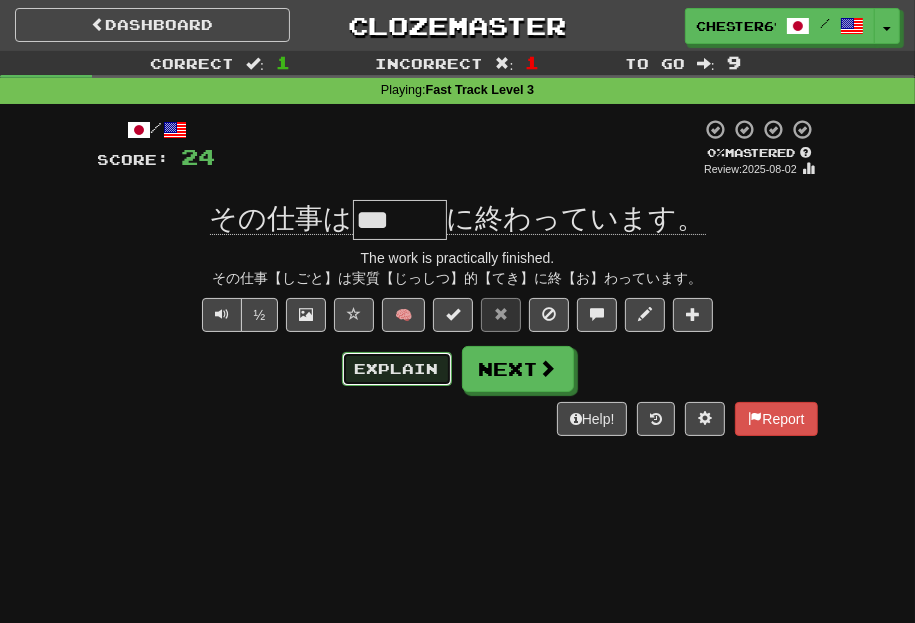 click on "Explain" at bounding box center (397, 369) 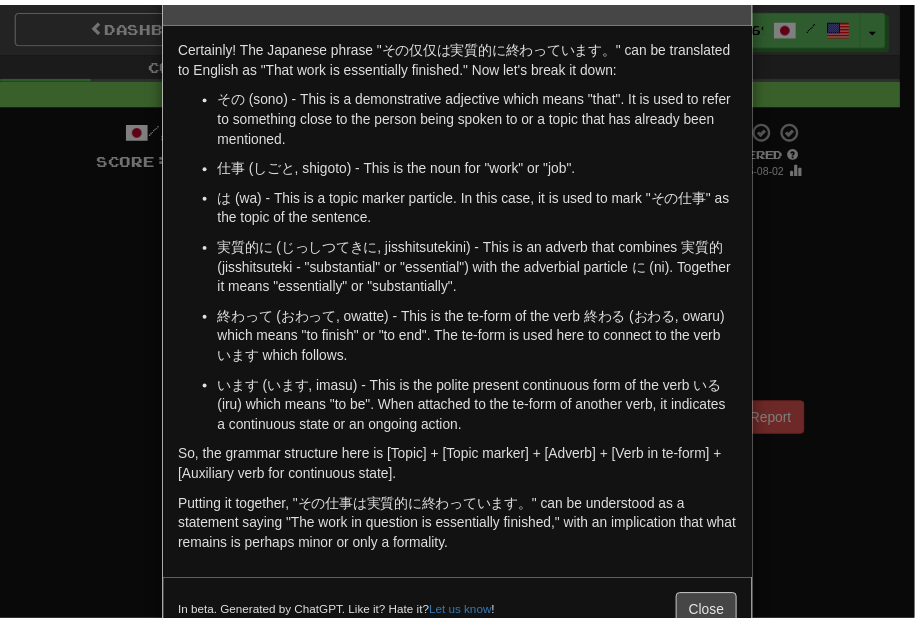 scroll, scrollTop: 113, scrollLeft: 0, axis: vertical 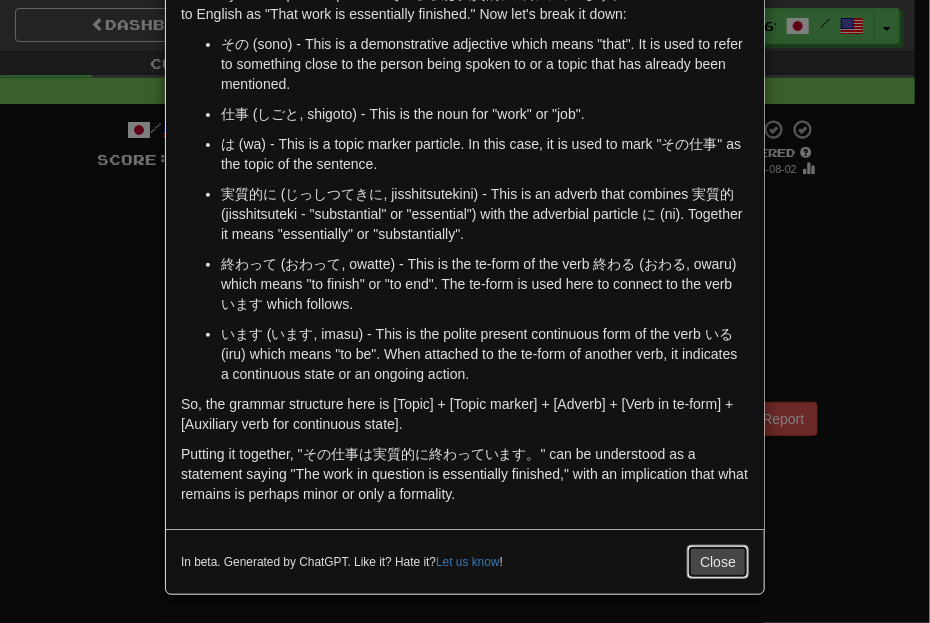 click on "Close" at bounding box center (718, 562) 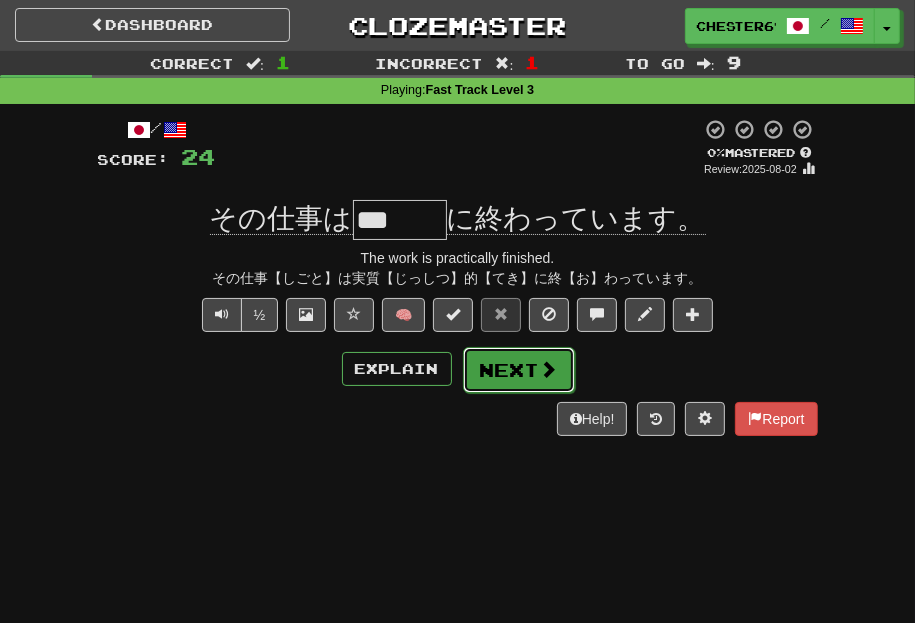 click on "Next" at bounding box center (519, 370) 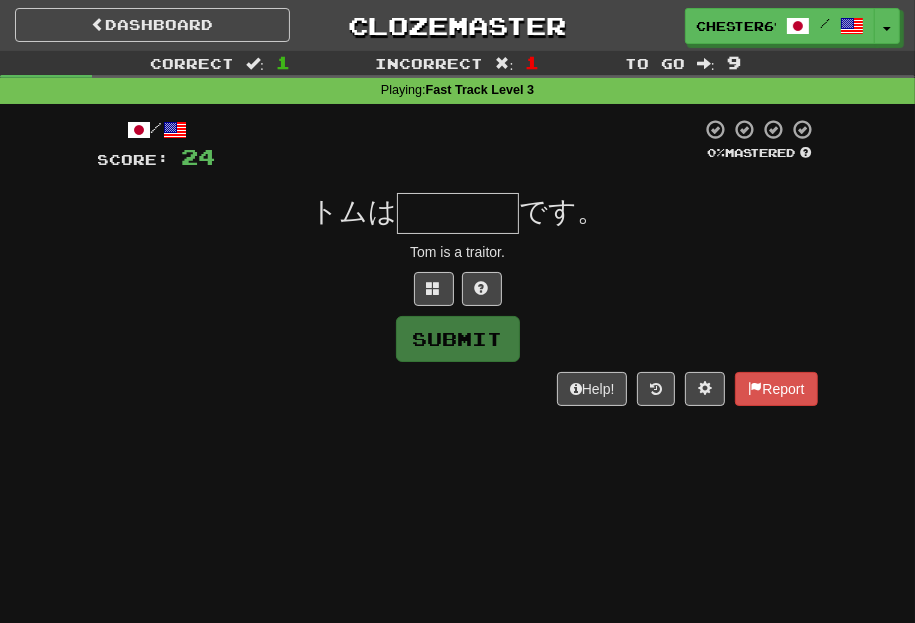 type on "****" 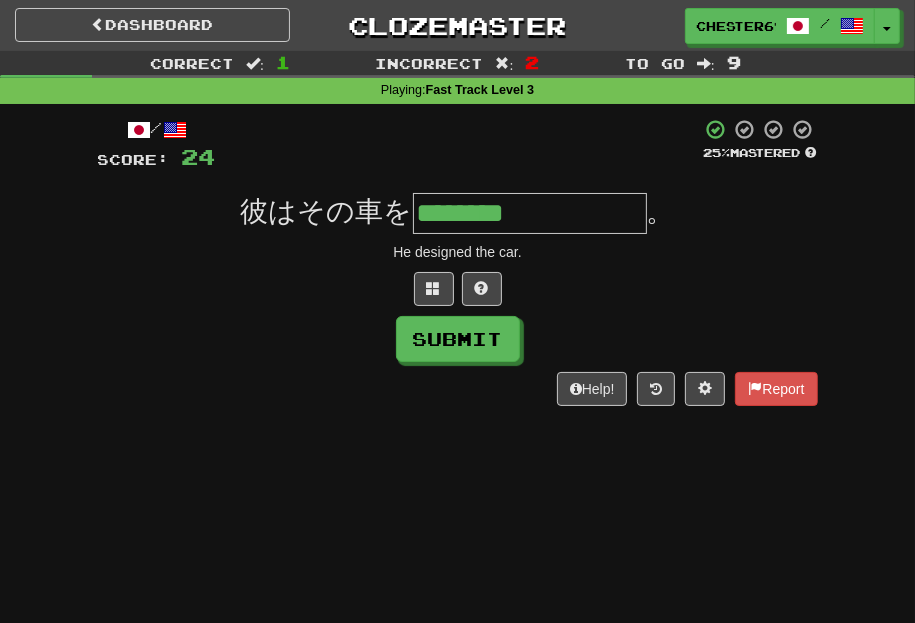 type on "********" 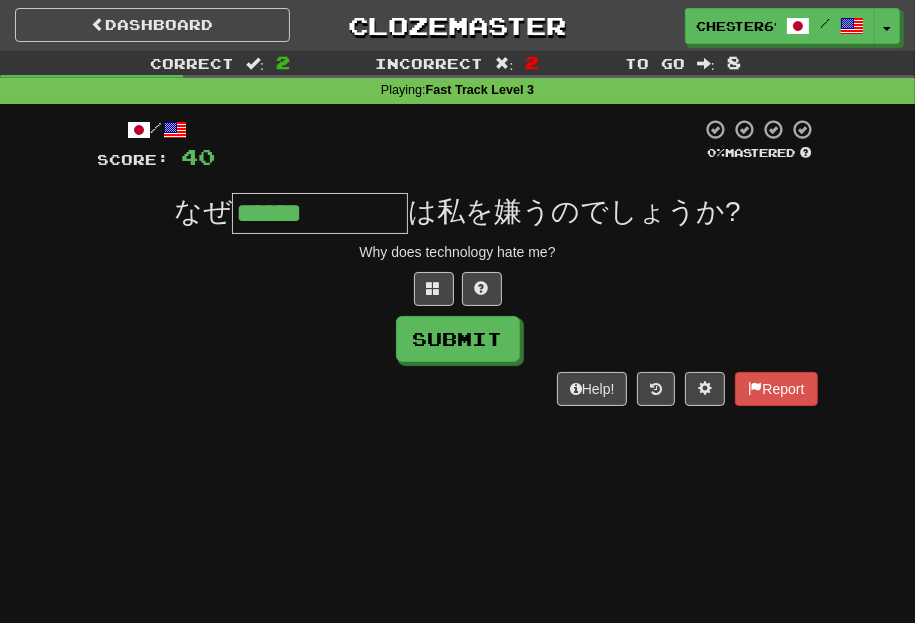 type on "******" 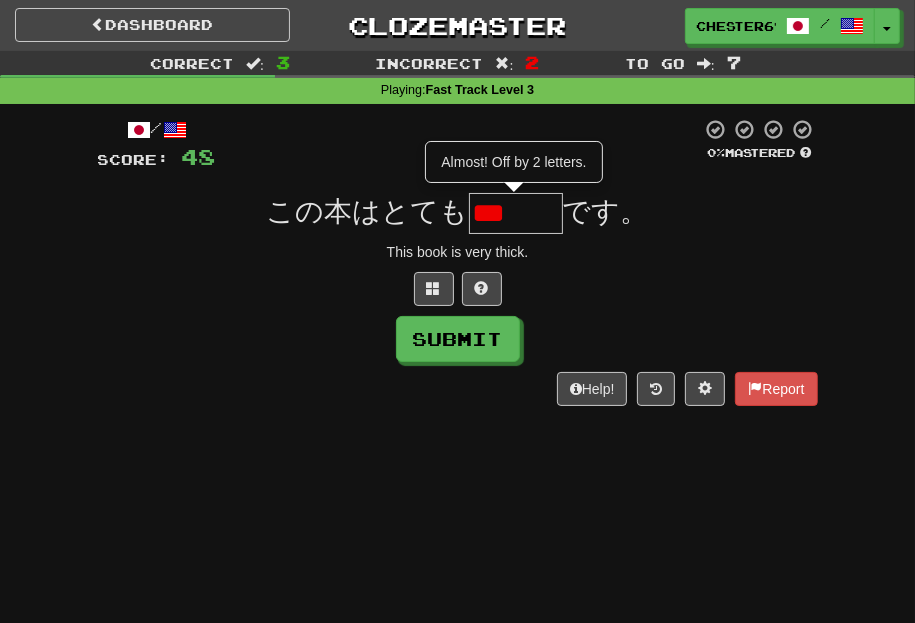 type on "***" 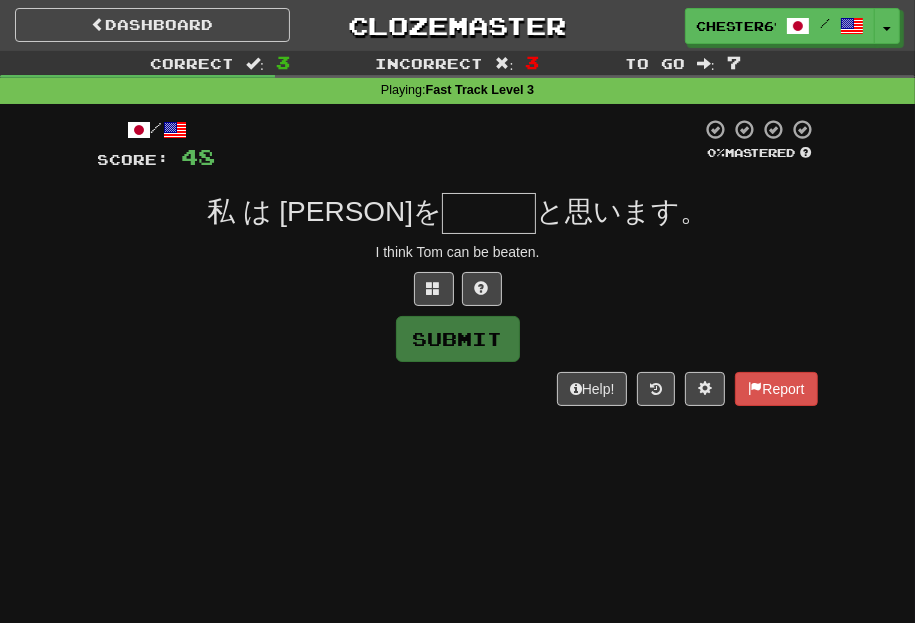 type on "***" 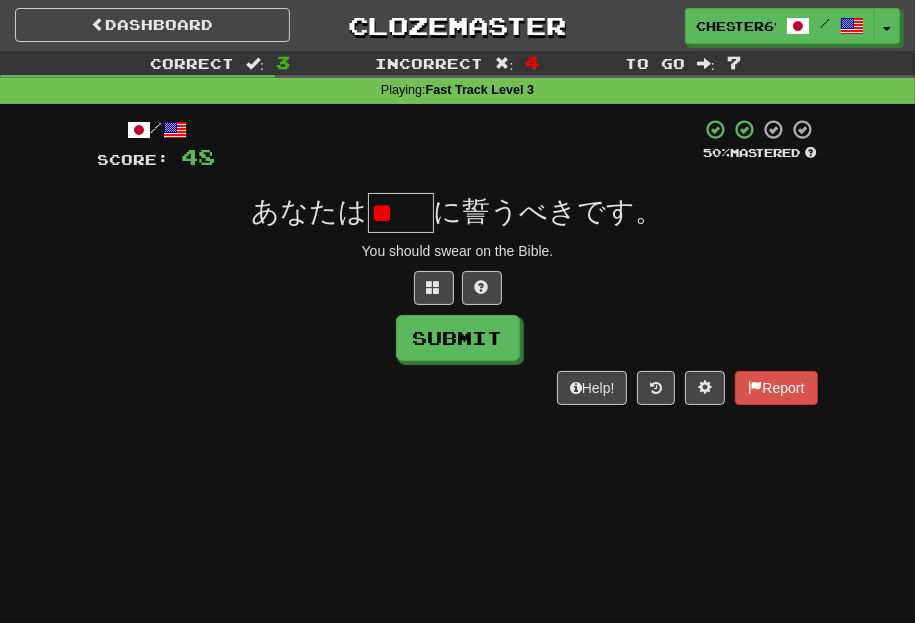 scroll, scrollTop: 0, scrollLeft: 0, axis: both 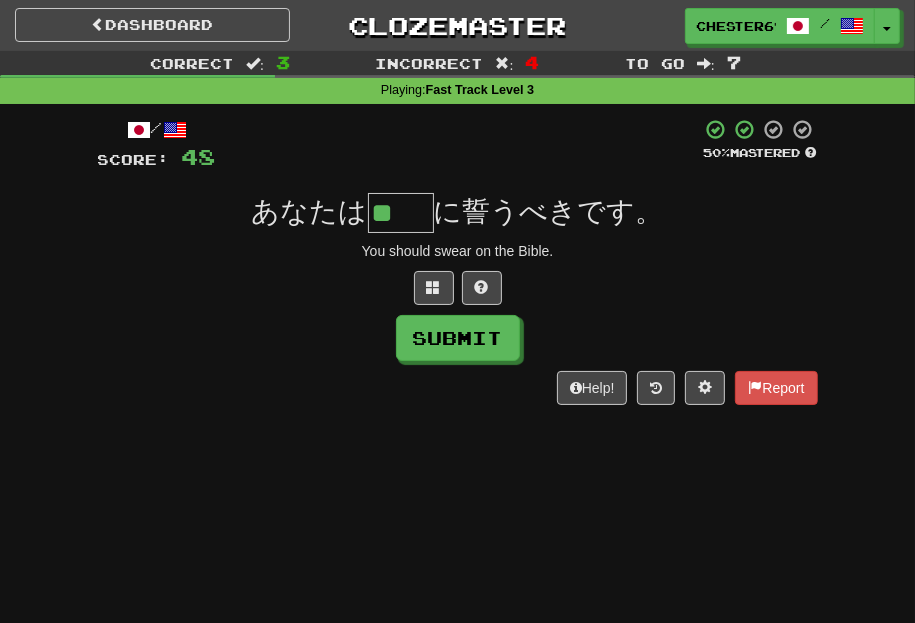 type on "**" 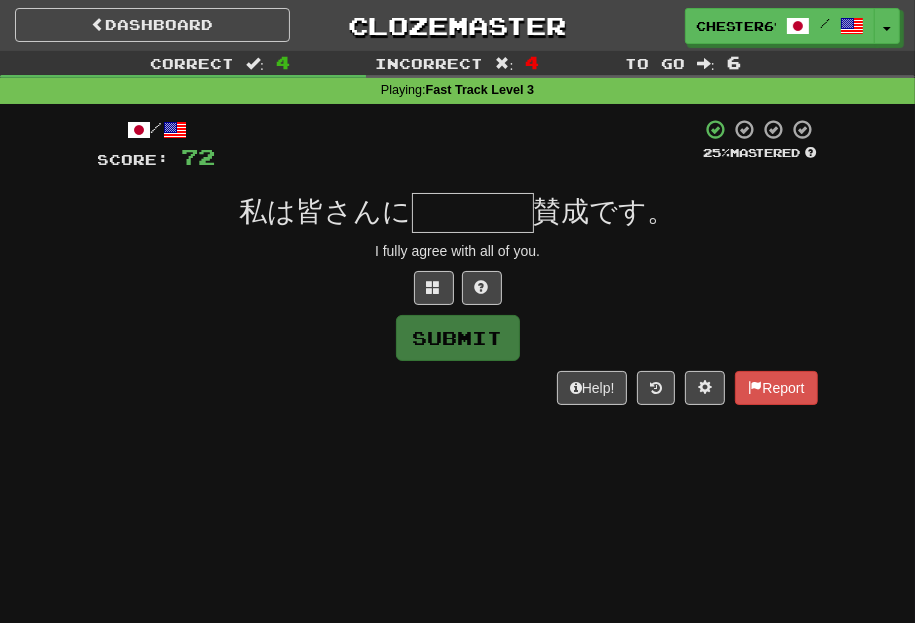 type on "****" 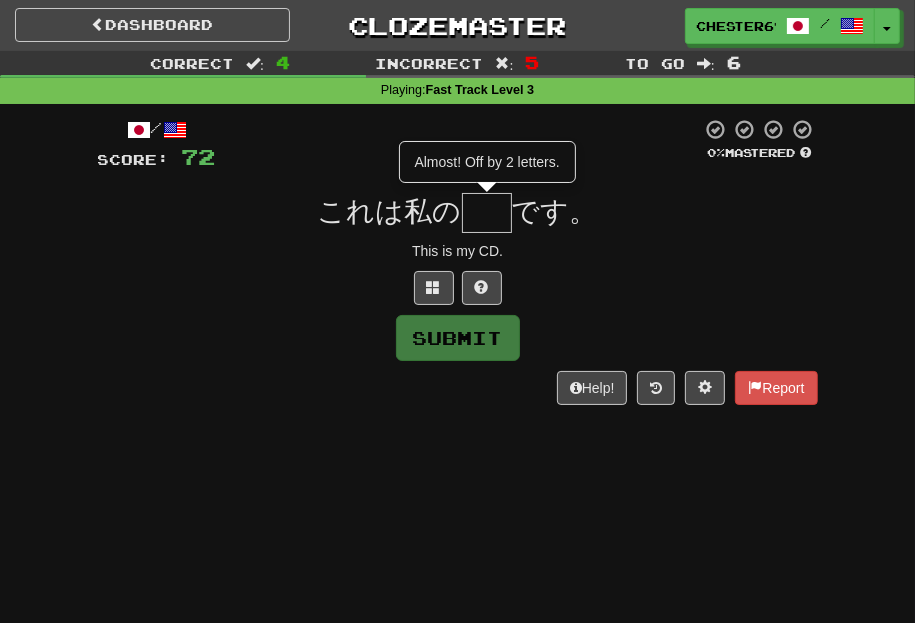 type on "**" 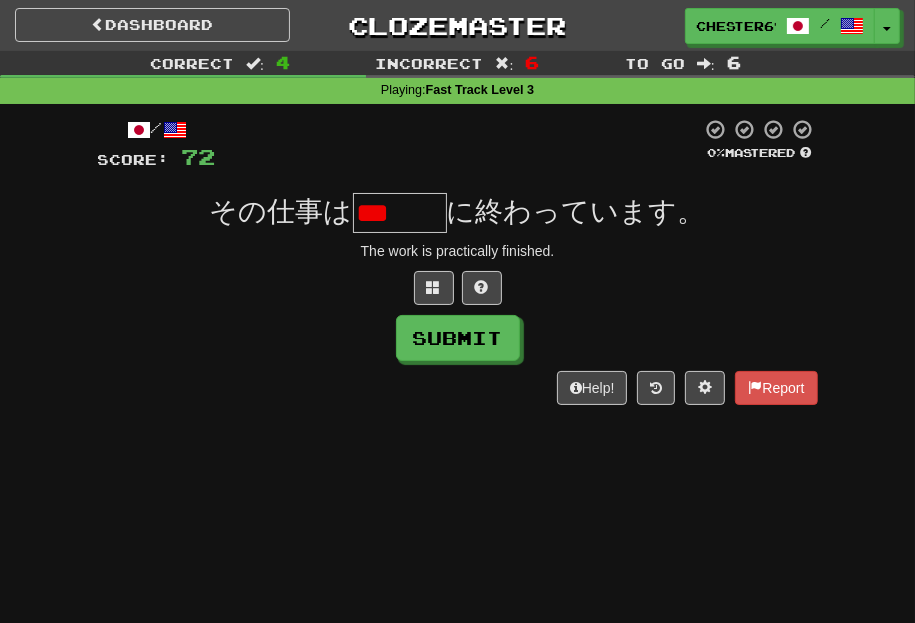scroll, scrollTop: 0, scrollLeft: 0, axis: both 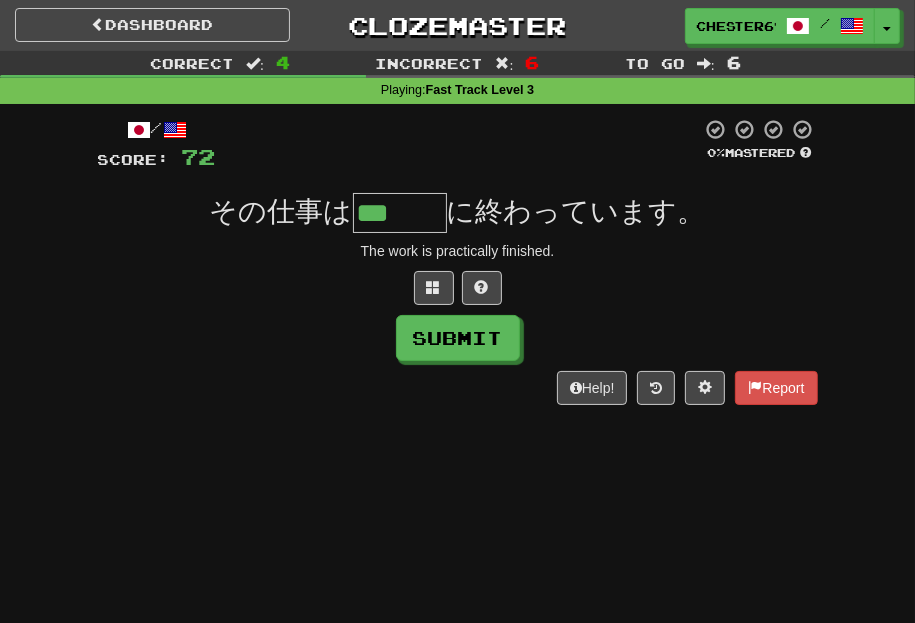 type on "***" 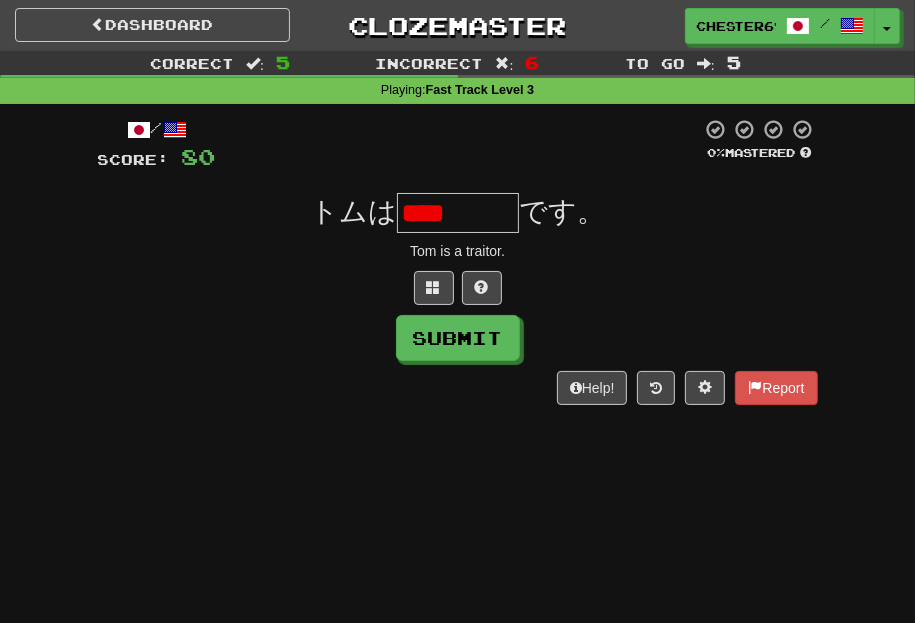 scroll, scrollTop: 0, scrollLeft: 0, axis: both 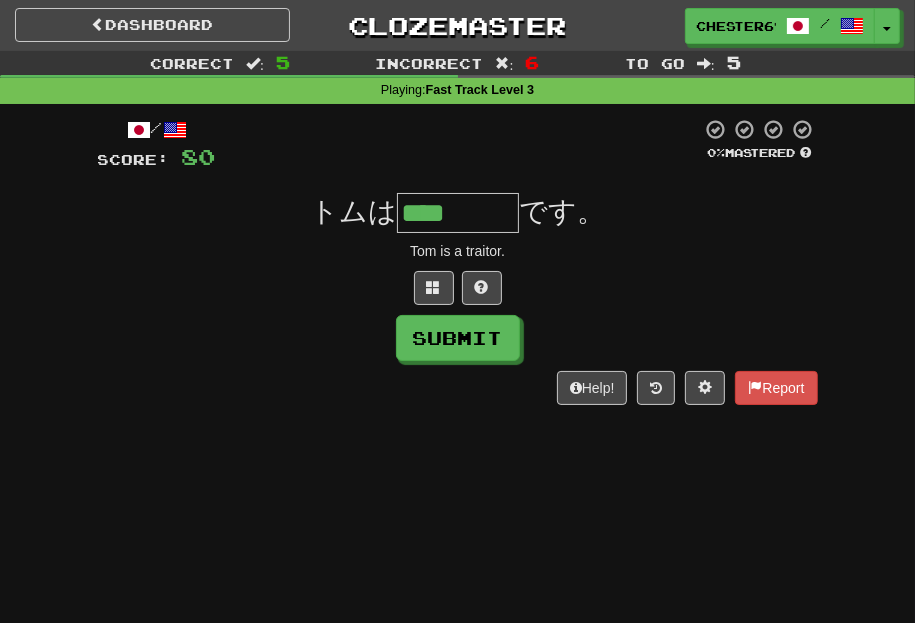 type on "****" 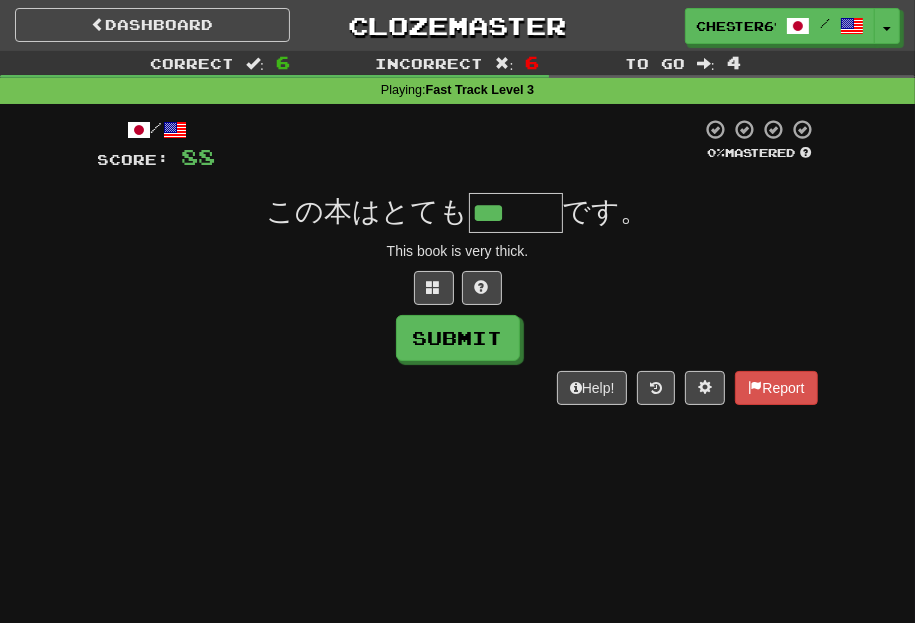 scroll, scrollTop: 0, scrollLeft: 0, axis: both 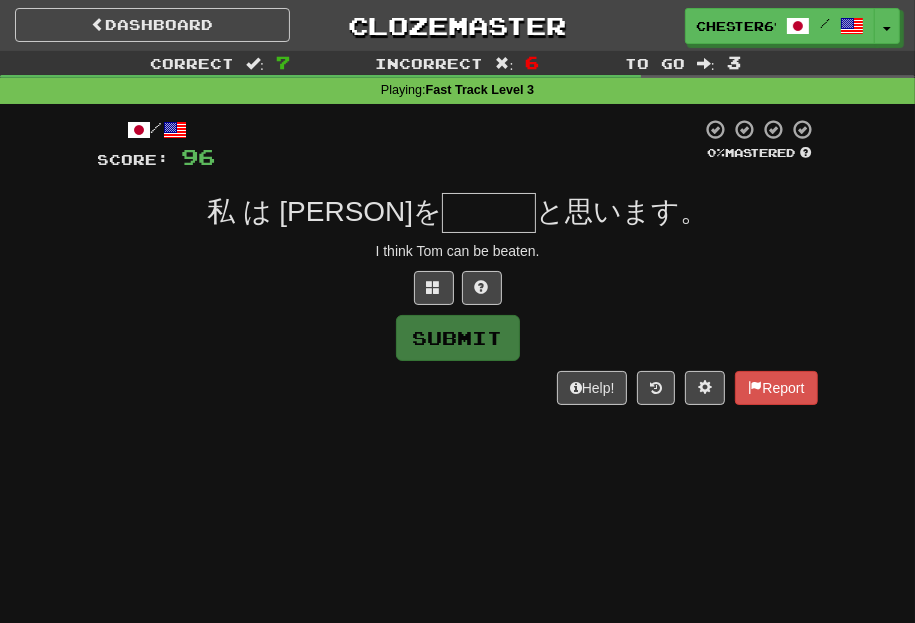 type on "***" 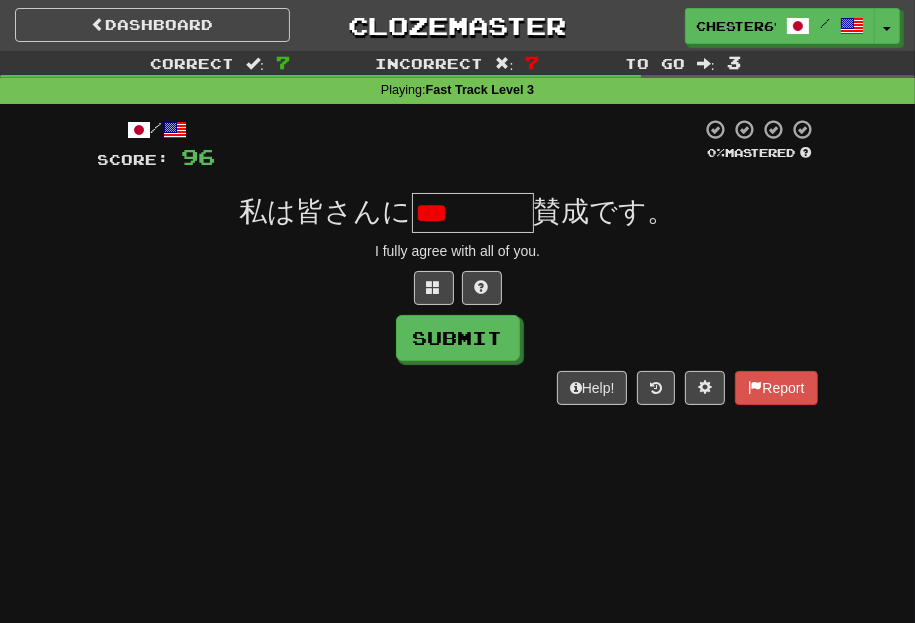scroll, scrollTop: 0, scrollLeft: 0, axis: both 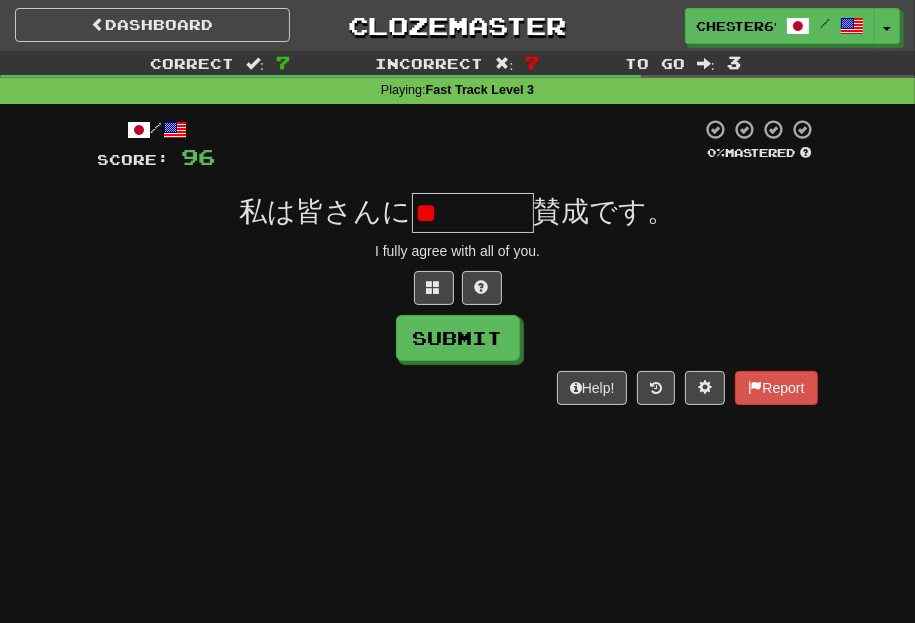 type on "*" 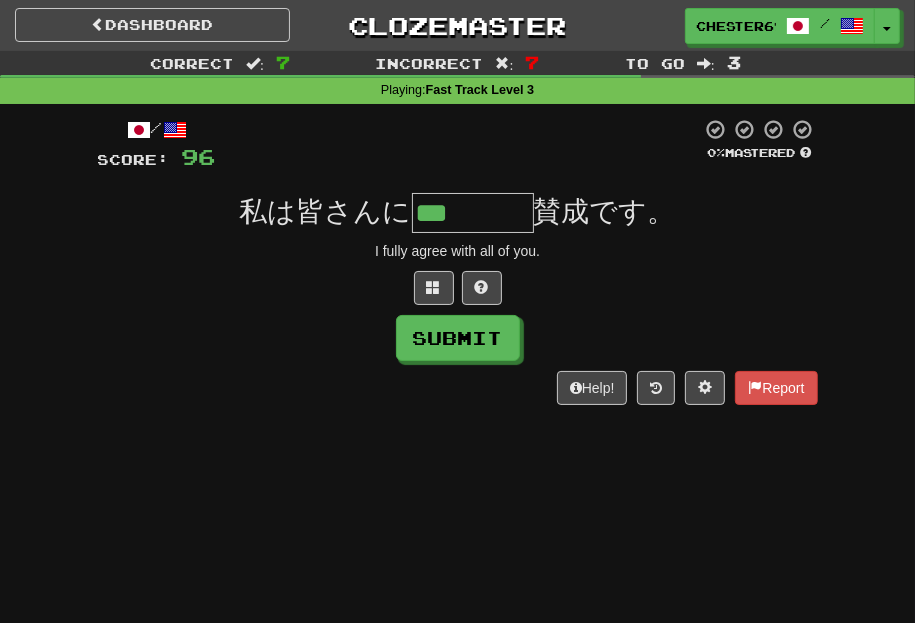 scroll, scrollTop: 0, scrollLeft: 0, axis: both 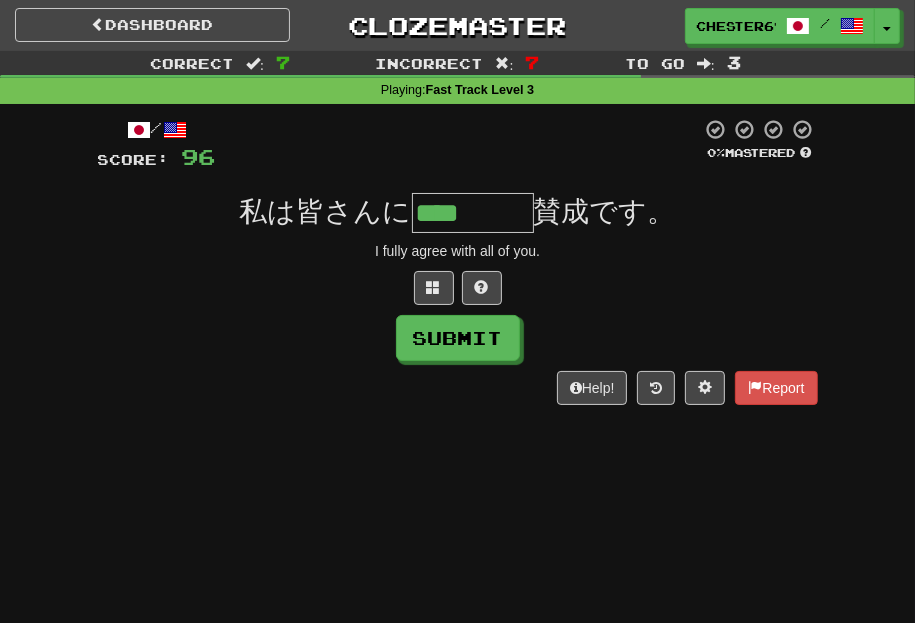 type on "****" 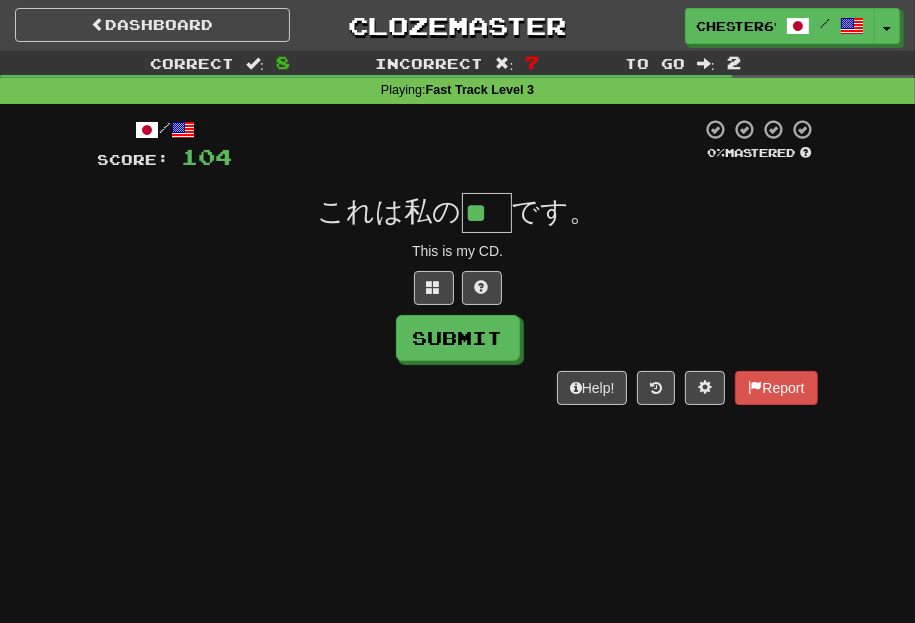 type on "**" 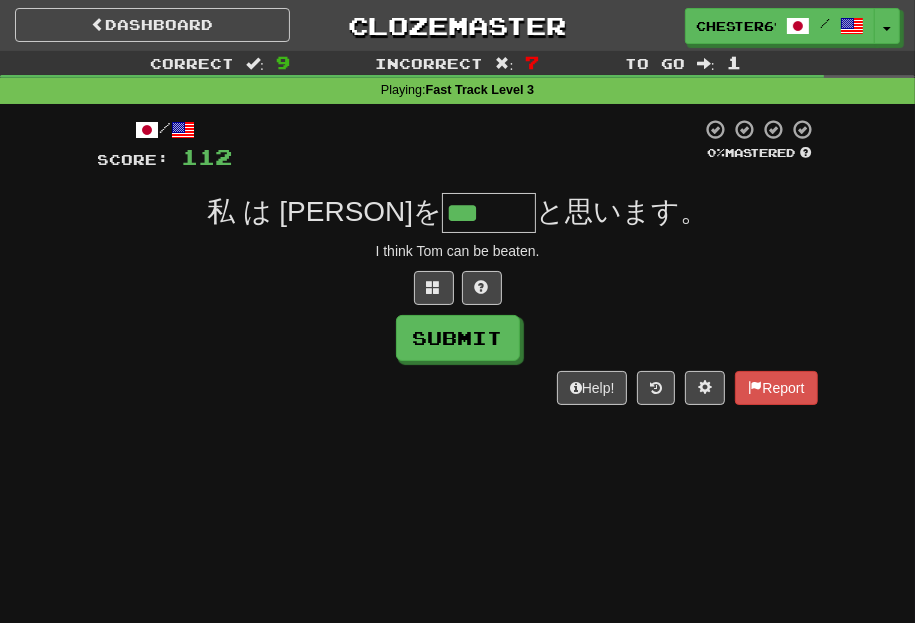 type on "***" 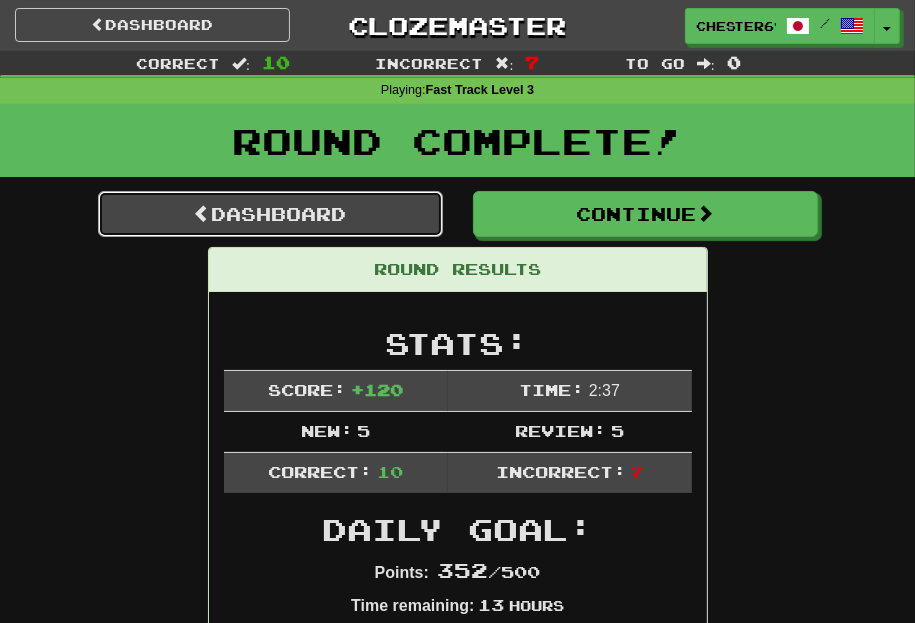 click on "Dashboard" at bounding box center [270, 214] 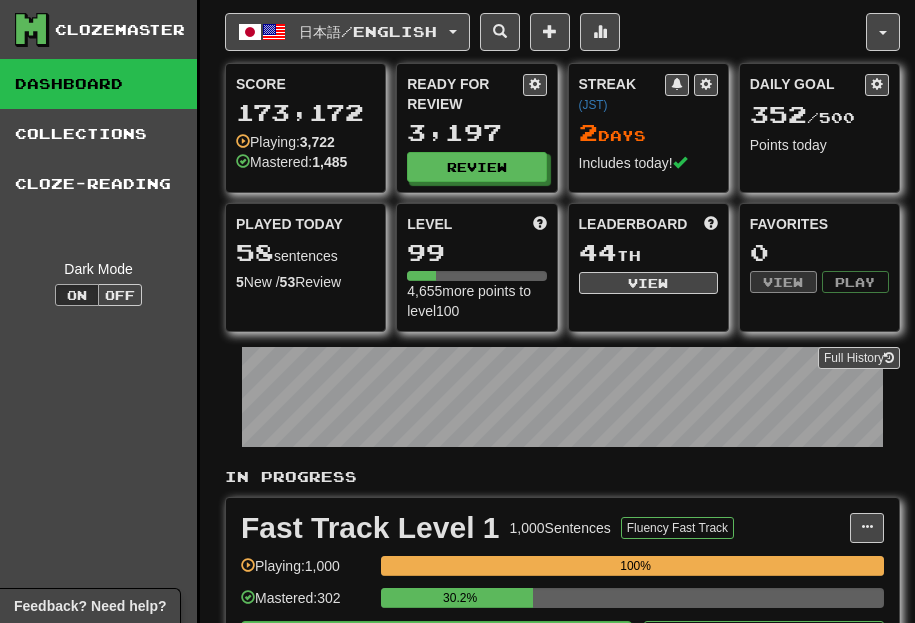 scroll, scrollTop: 0, scrollLeft: 0, axis: both 